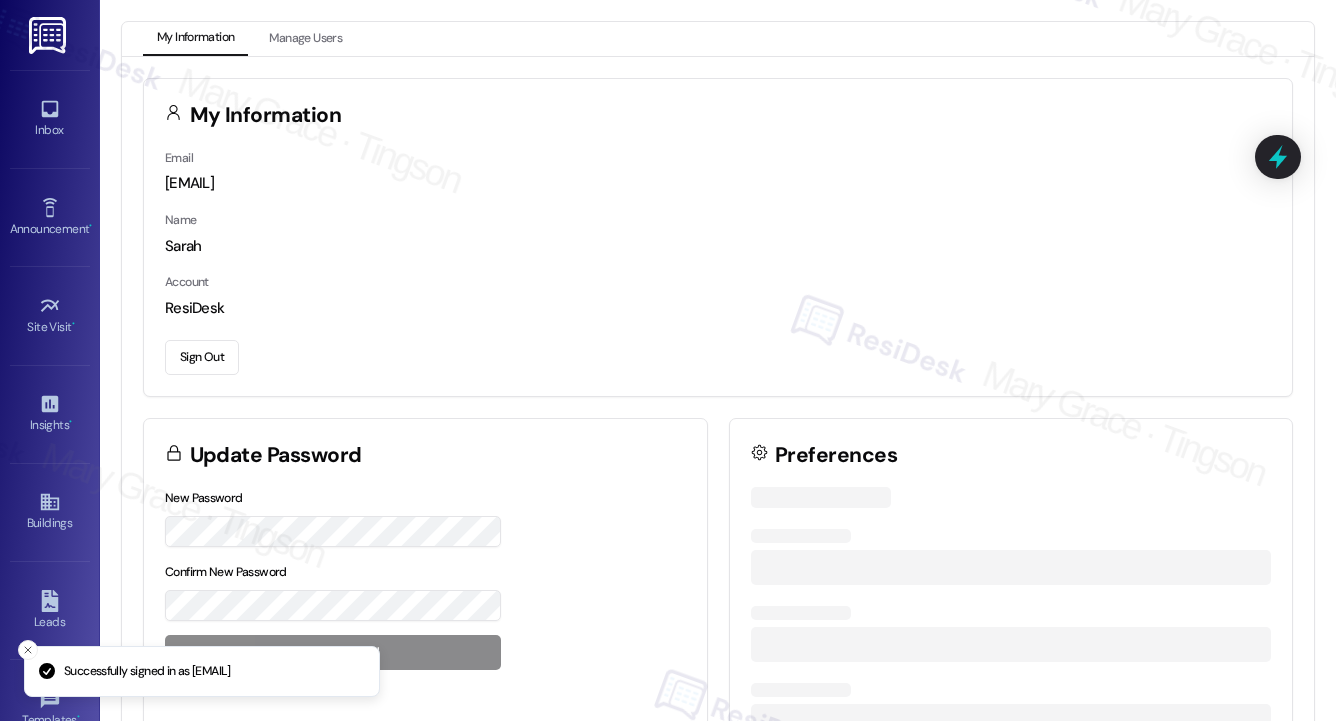 scroll, scrollTop: 0, scrollLeft: 0, axis: both 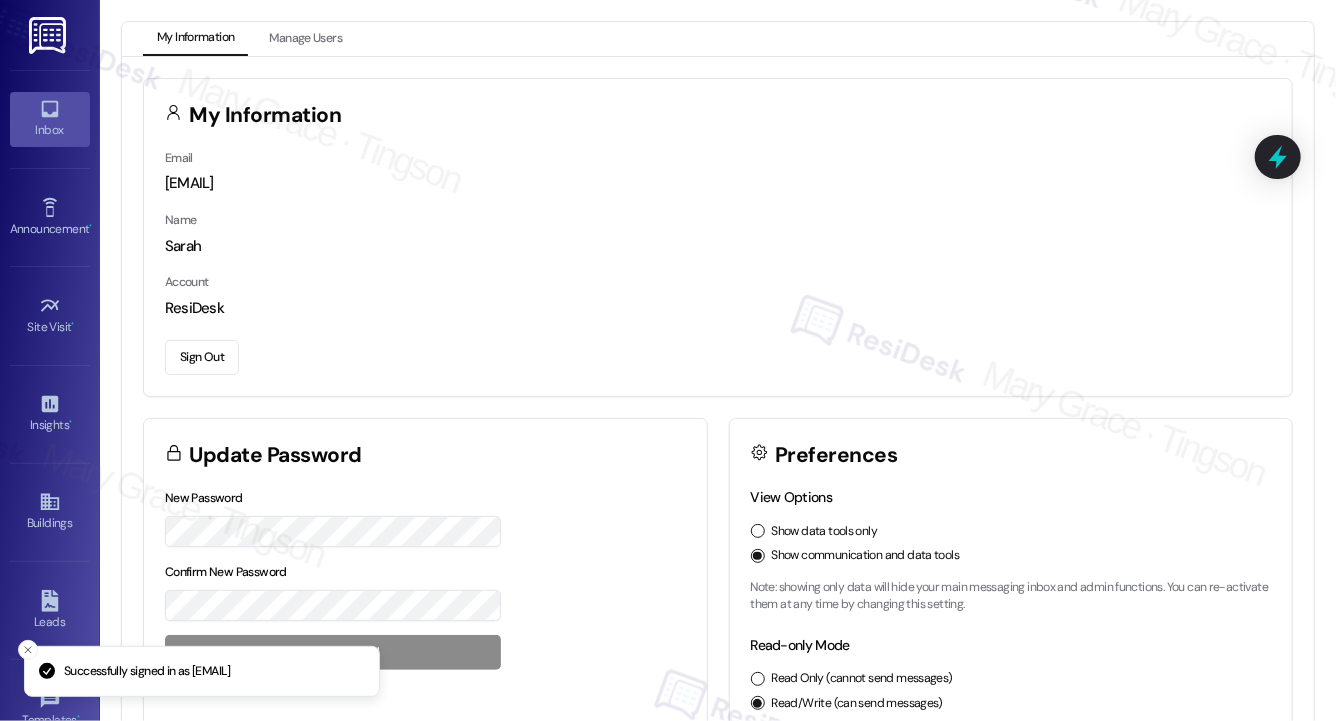 click on "Inbox" at bounding box center (50, 130) 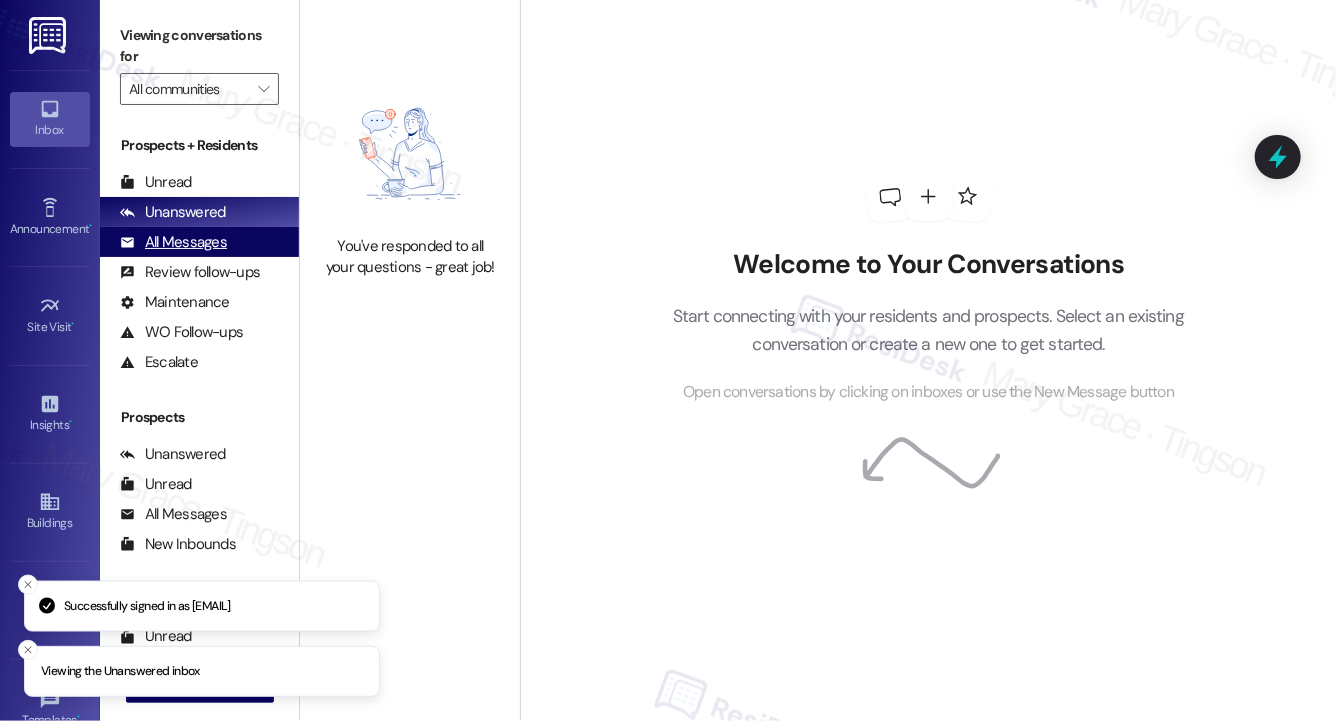 click on "All Messages" at bounding box center [173, 242] 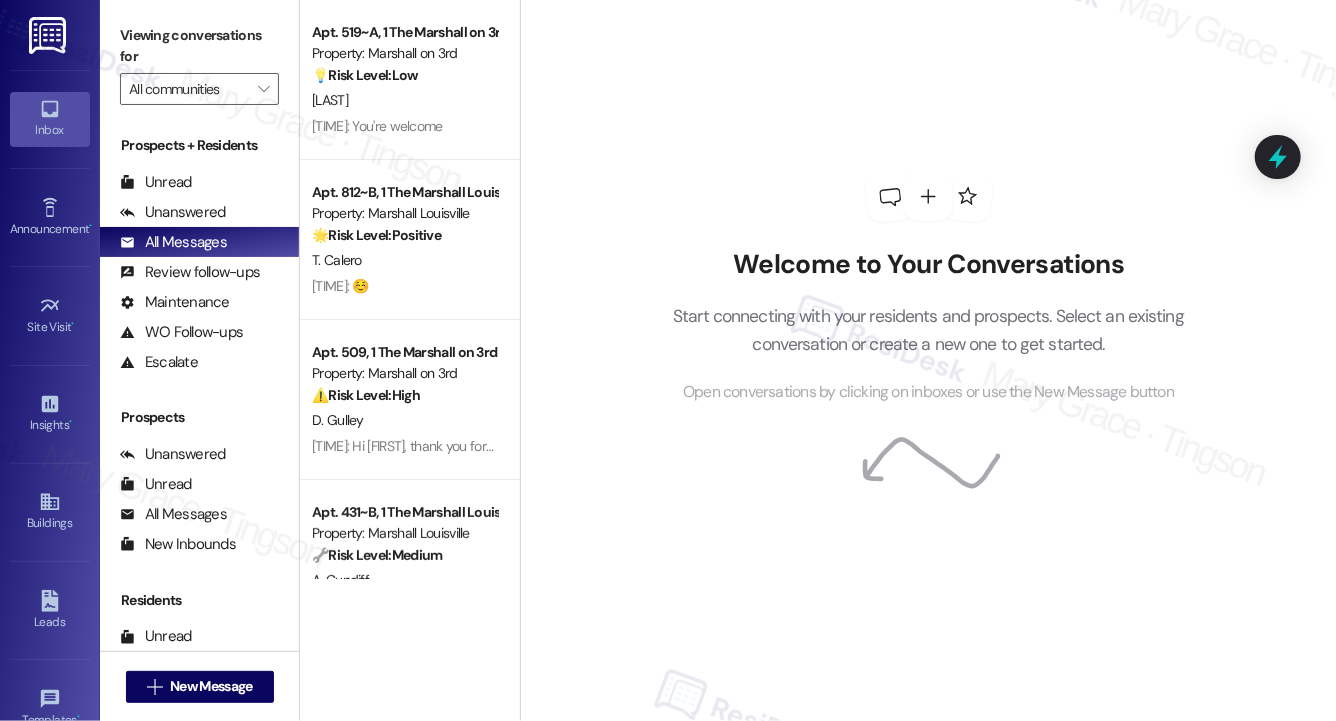 click on "[LAST]" at bounding box center (404, 100) 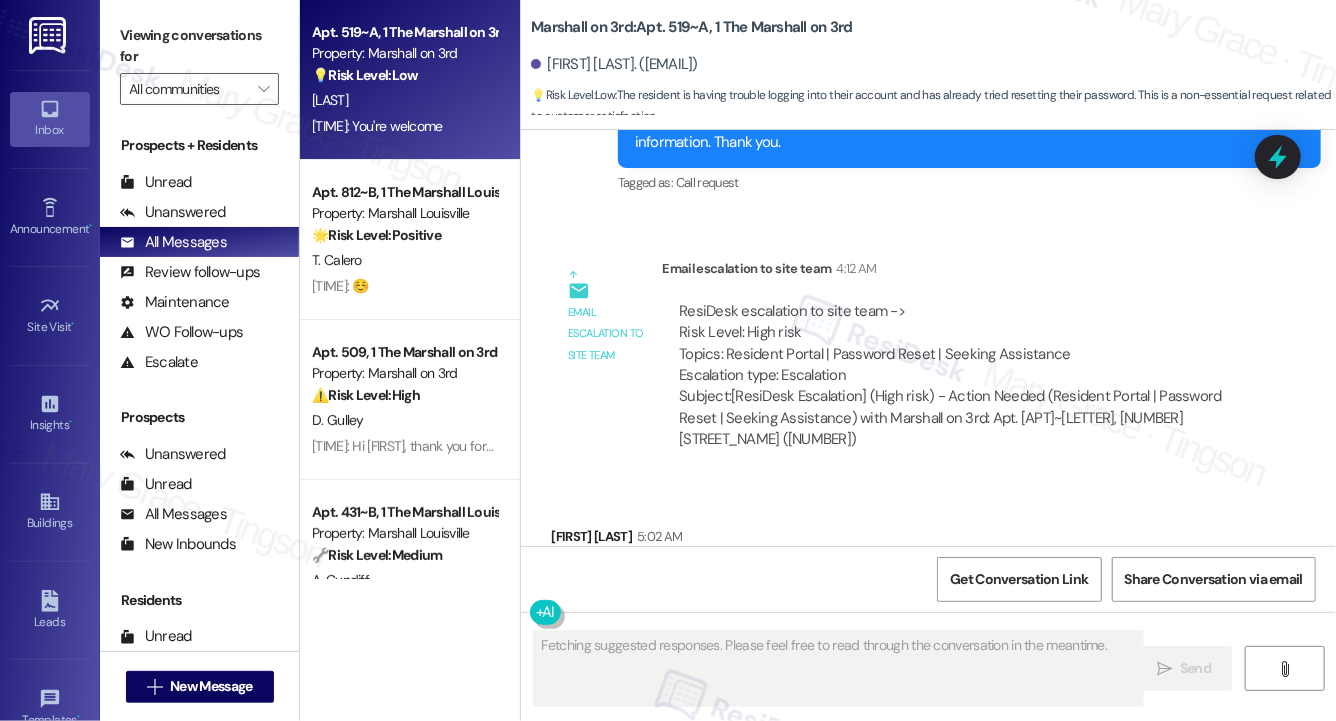 scroll, scrollTop: 1846, scrollLeft: 0, axis: vertical 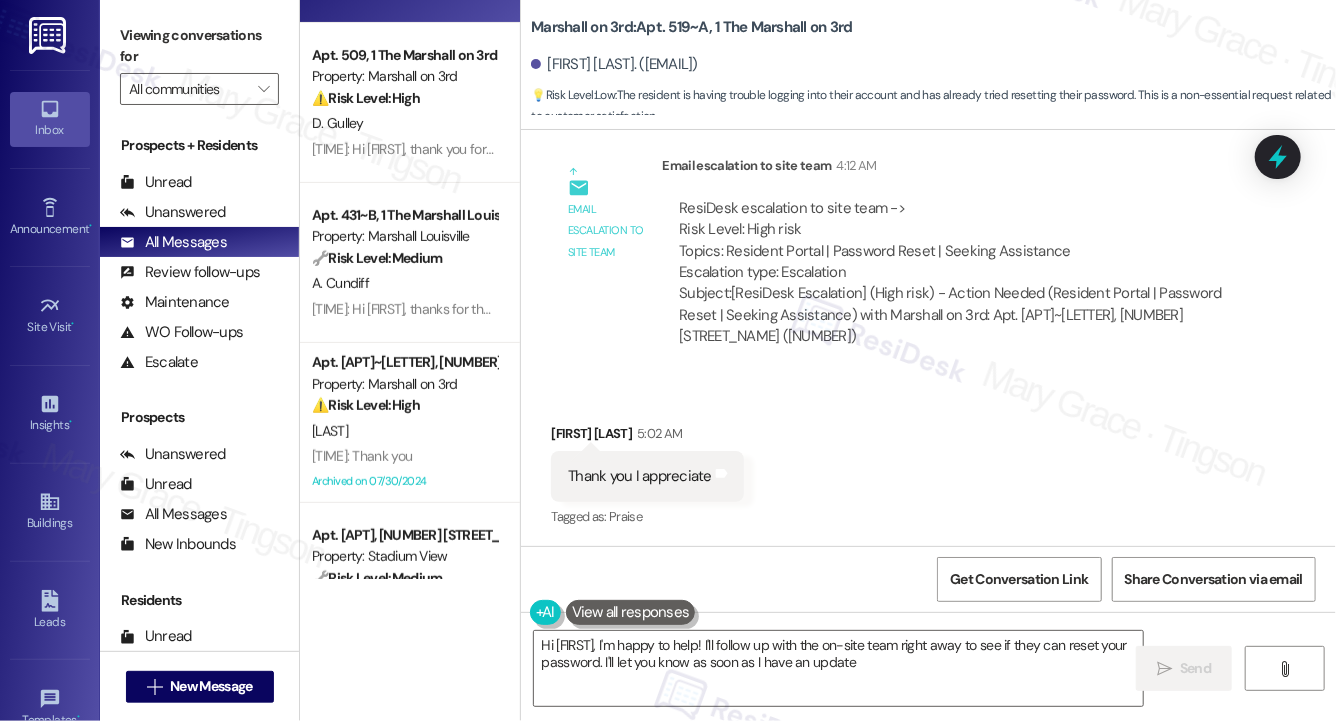 type on "Hi [FIRST], I'm happy to help! I'll follow up with the on-site team right away to see if they can reset your password. I'll let you know as soon as I have an update!" 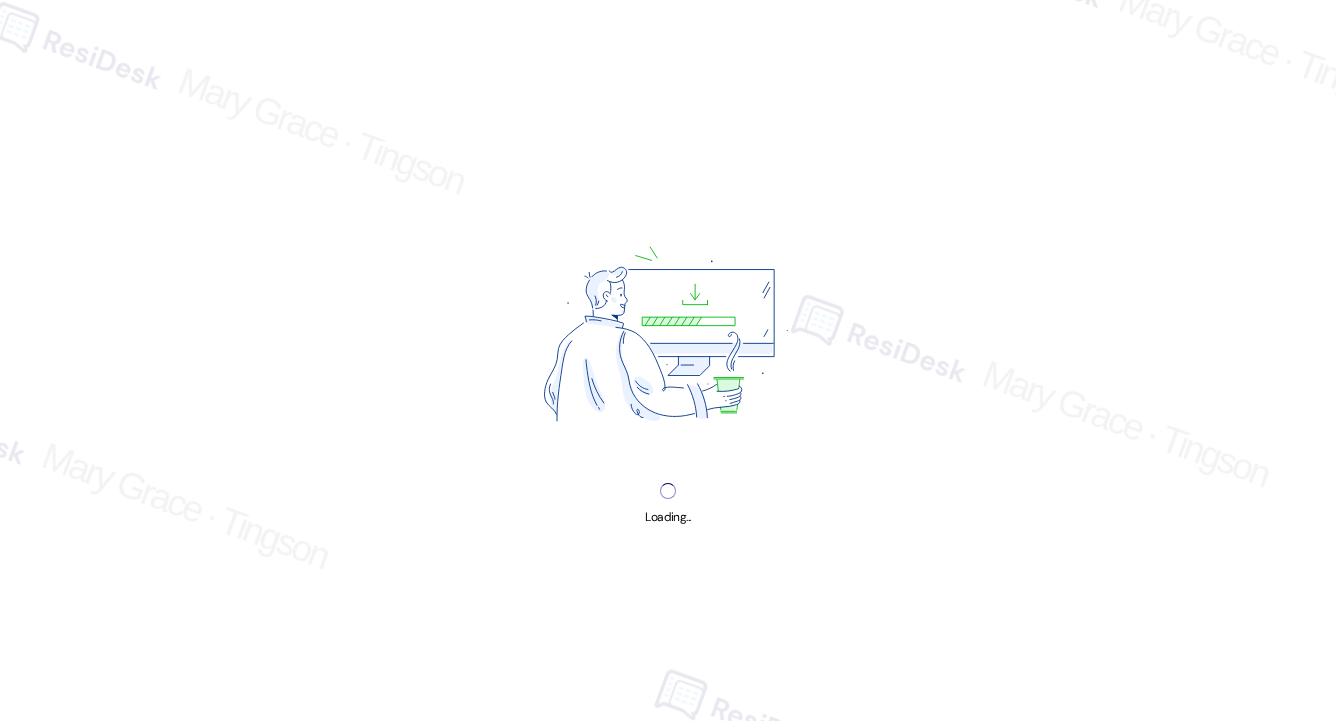 scroll, scrollTop: 0, scrollLeft: 0, axis: both 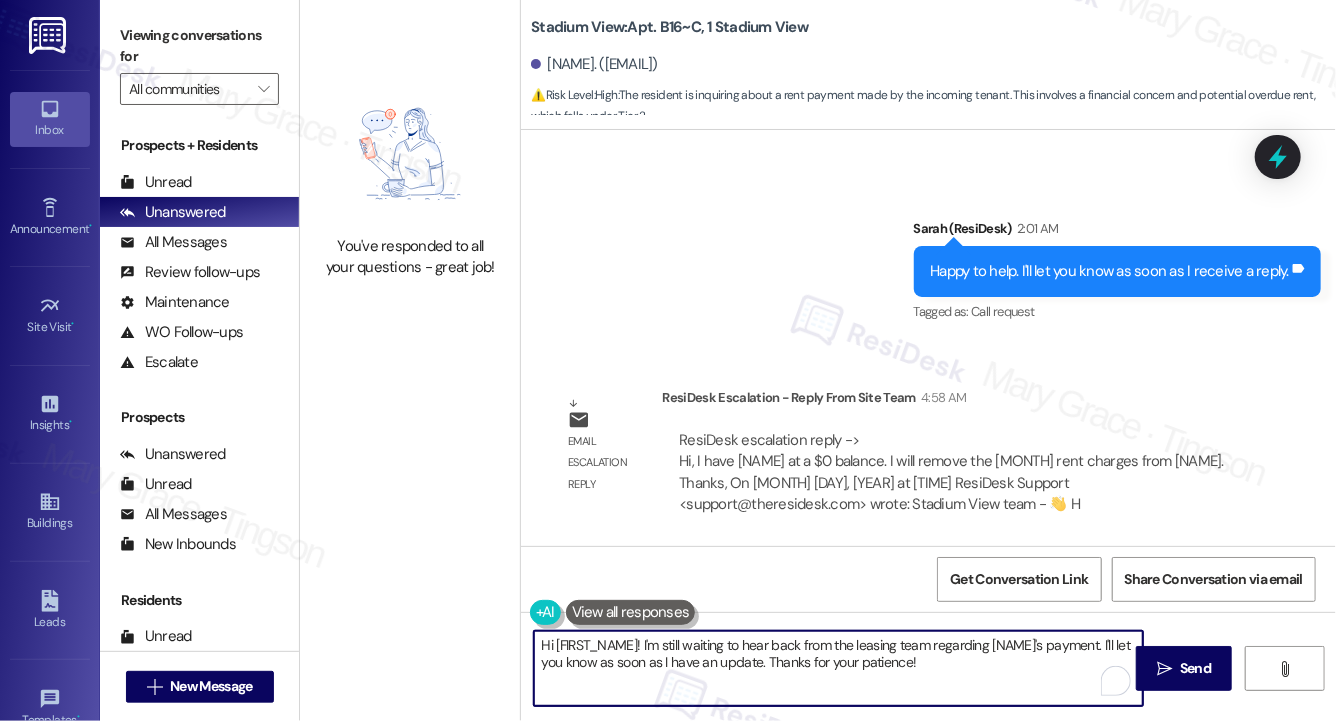 click on "Hi [FIRST_NAME]! I'm still waiting to hear back from the leasing team regarding [NAME]'s payment. I'll let you know as soon as I have an update. Thanks for your patience!" at bounding box center (838, 668) 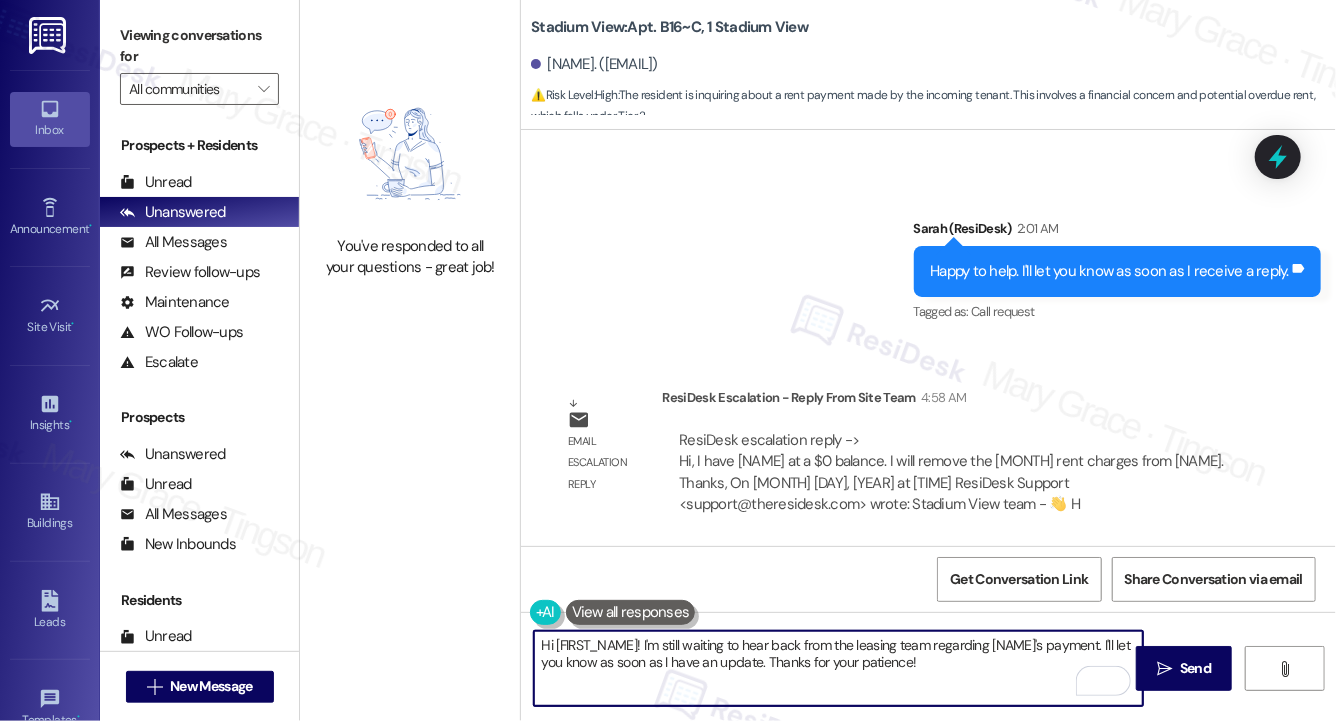 click on "Hi [FIRST_NAME]! I'm still waiting to hear back from the leasing team regarding [NAME]'s payment. I'll let you know as soon as I have an update. Thanks for your patience!" at bounding box center (838, 668) 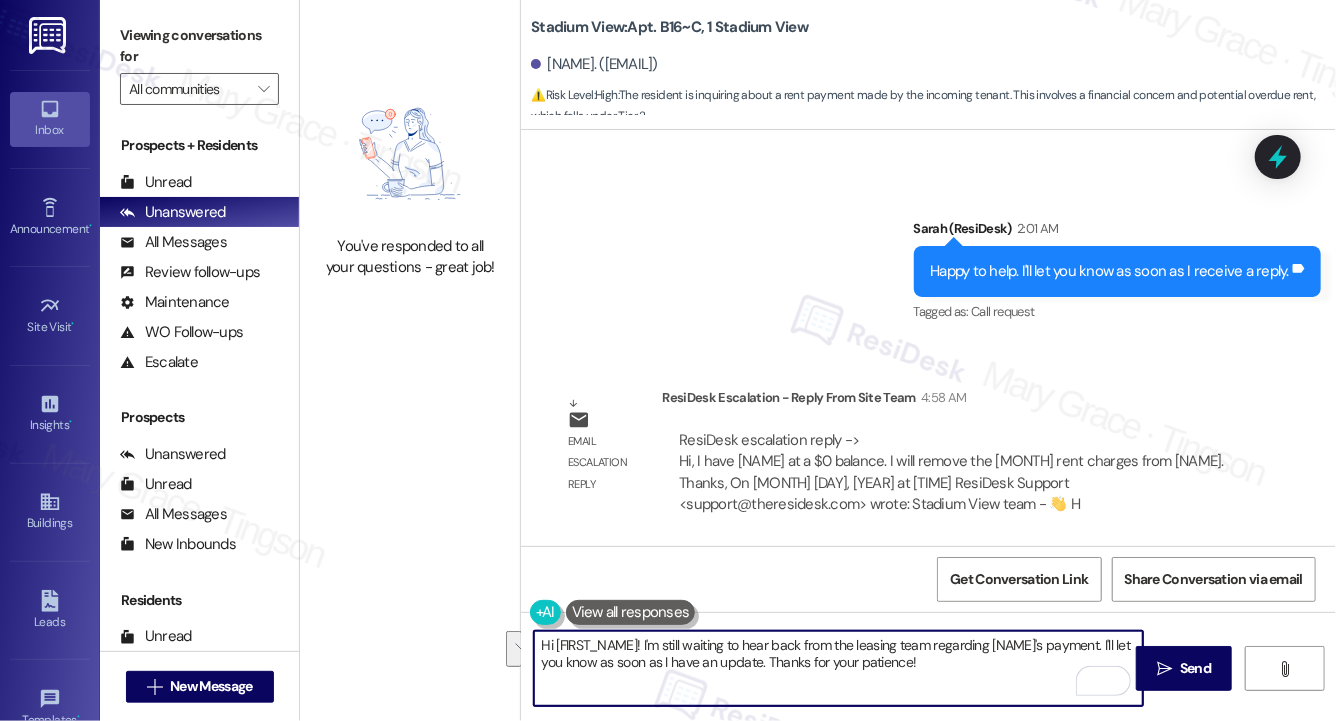 paste on "[NAME],
The [MONTH] rent charges have been removed, and your account now shows a $0 balance.
Let me know if you have any questions" 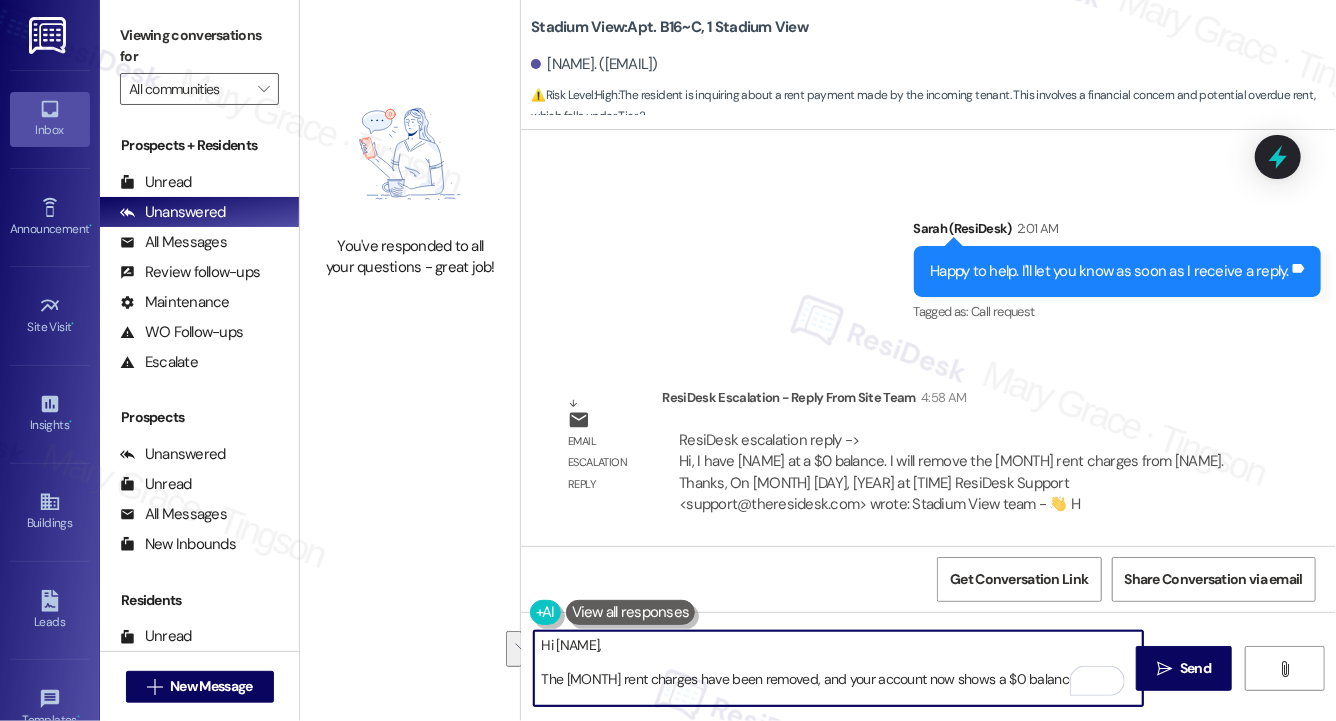scroll, scrollTop: 17, scrollLeft: 0, axis: vertical 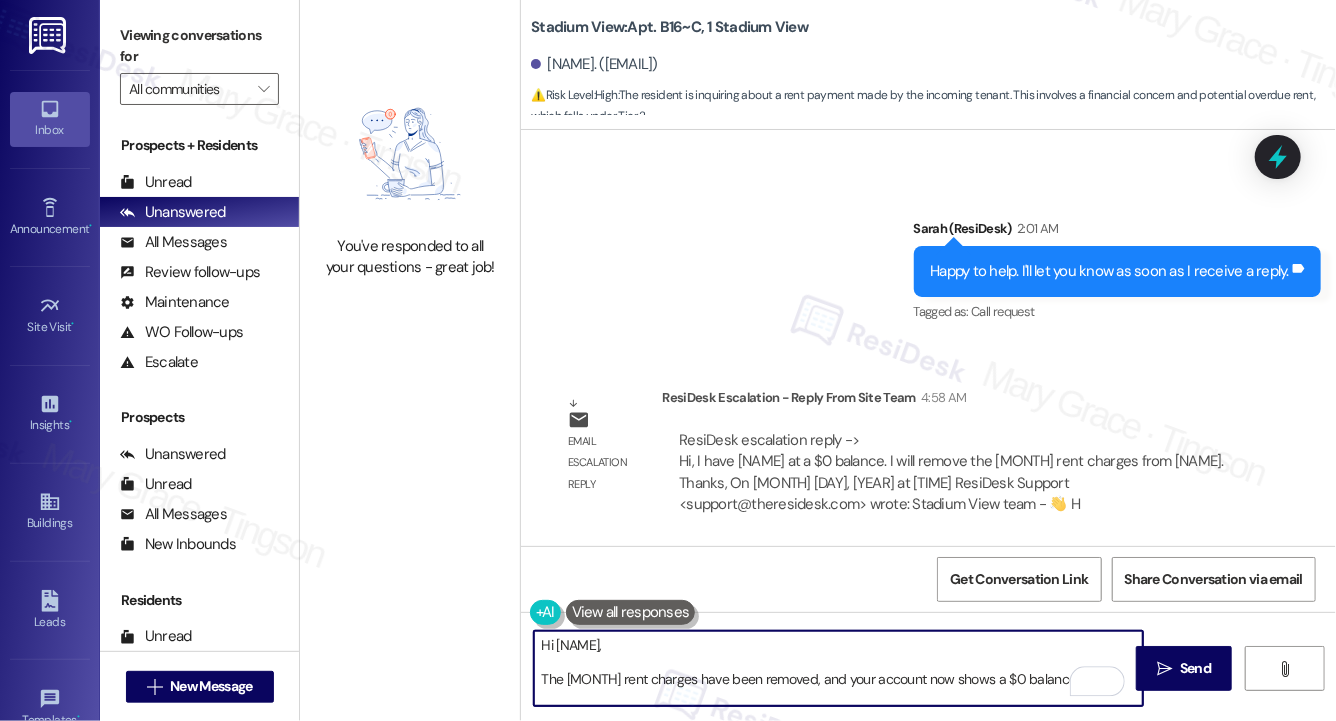 click on "Hi Aeryn,
The August rent charges have been removed, and your account now shows a $0 balance.
Let me know if you have any questions!" at bounding box center (838, 668) 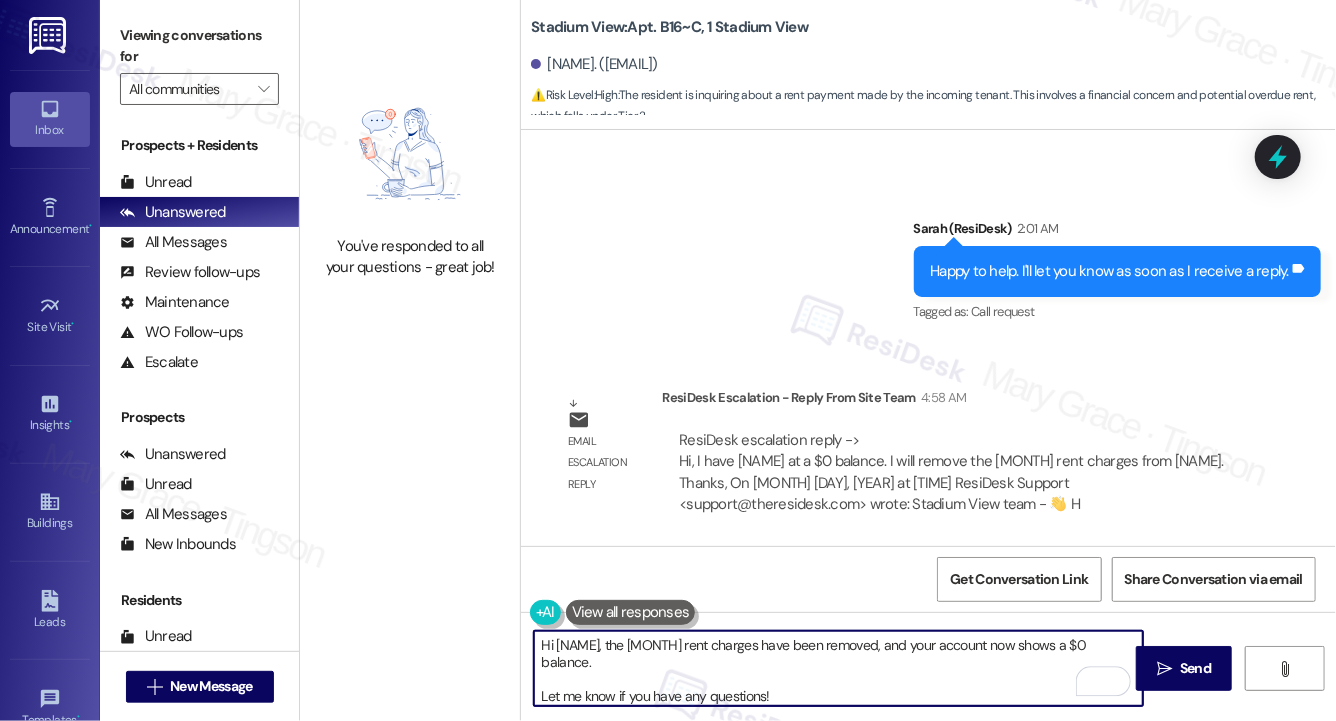 click on "Hi Aeryn, the August rent charges have been removed, and your account now shows a $0 balance.
Let me know if you have any questions!" at bounding box center [838, 668] 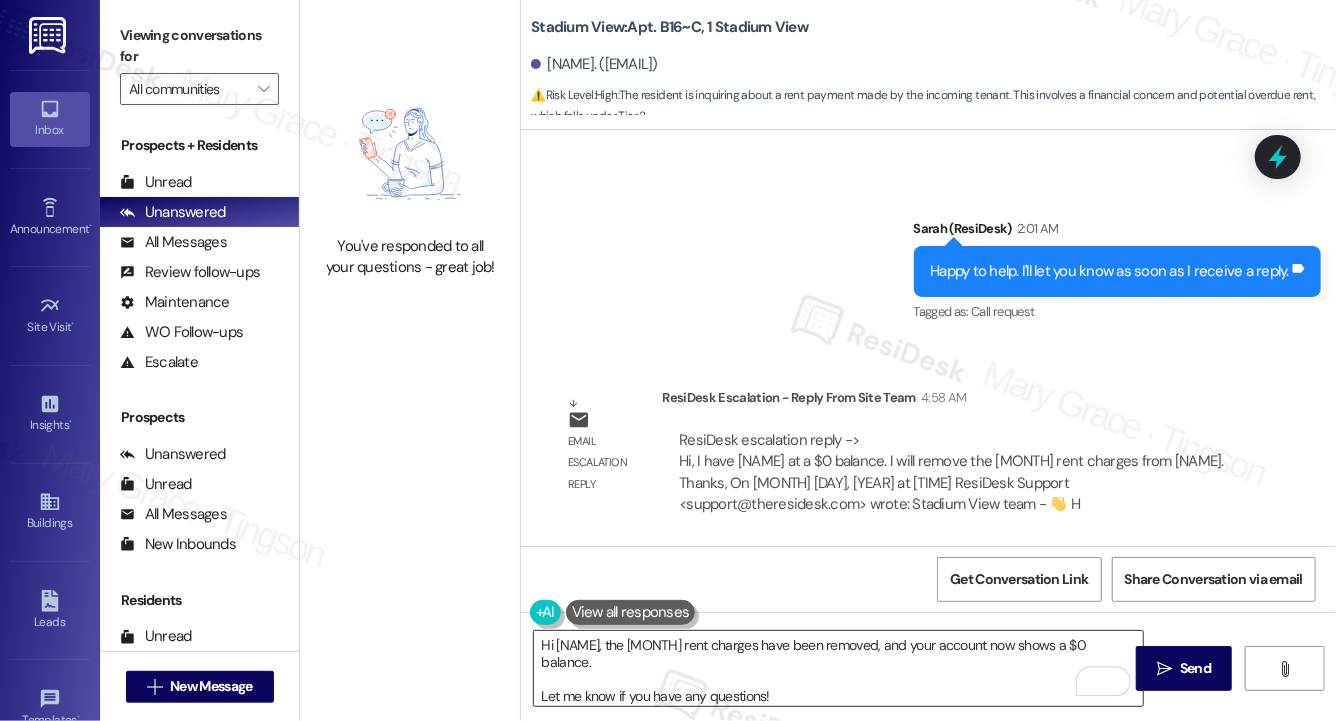 click on "Hi Aeryn, the August rent charges have been removed, and your account now shows a $0 balance.
Let me know if you have any questions!" at bounding box center [838, 668] 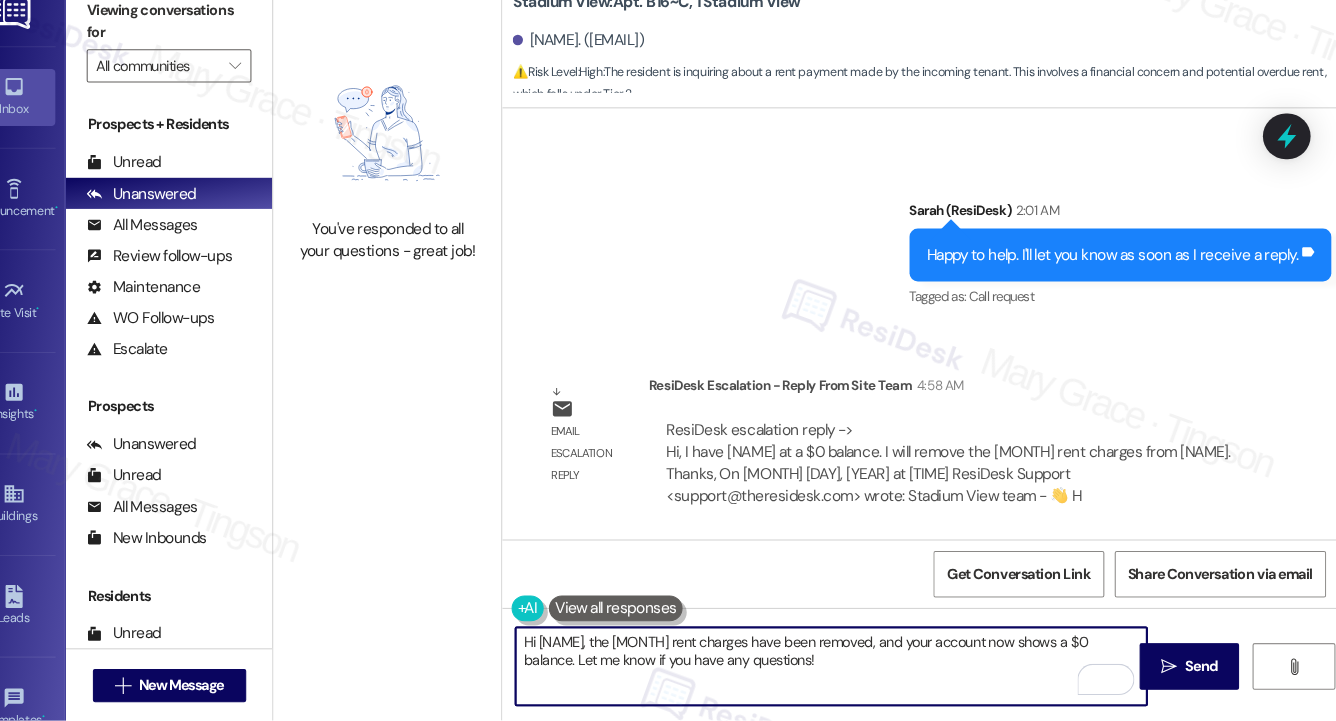 scroll, scrollTop: 0, scrollLeft: 0, axis: both 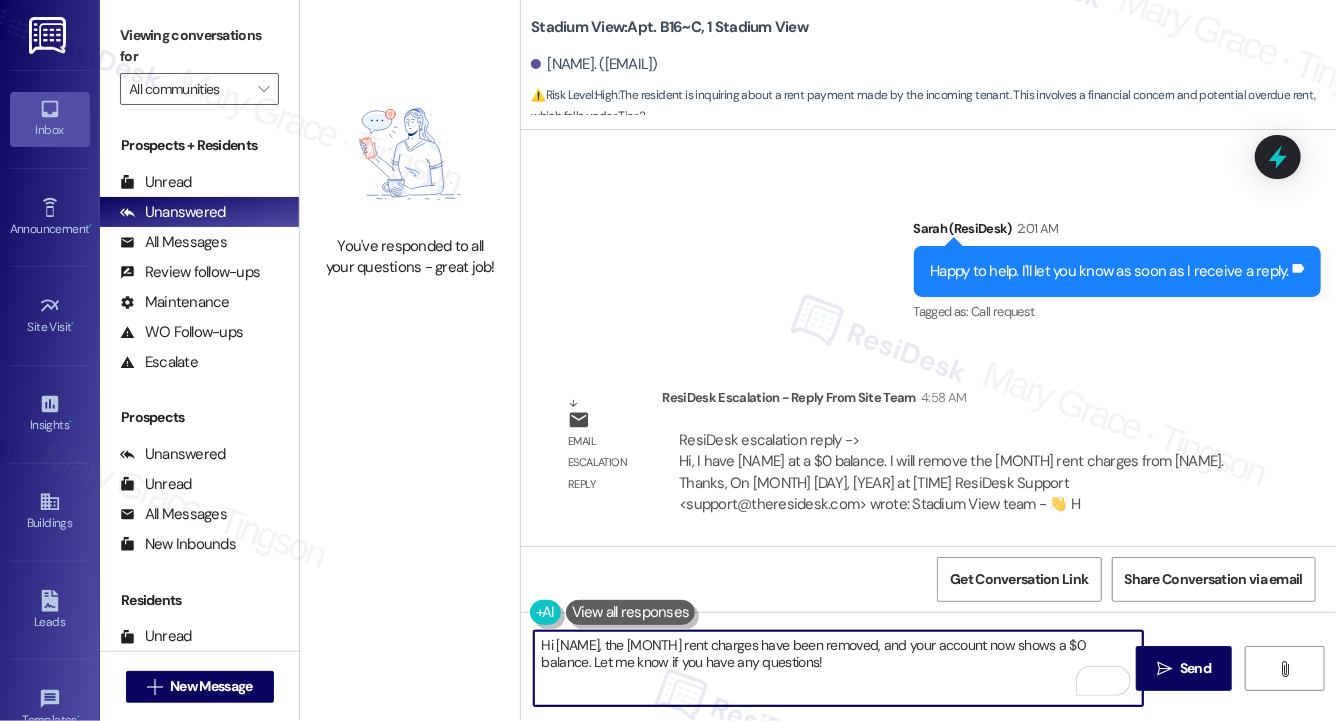 click on "Hi Aeryn, the August rent charges have been removed, and your account now shows a $0 balance. Let me know if you have any questions!" at bounding box center (838, 668) 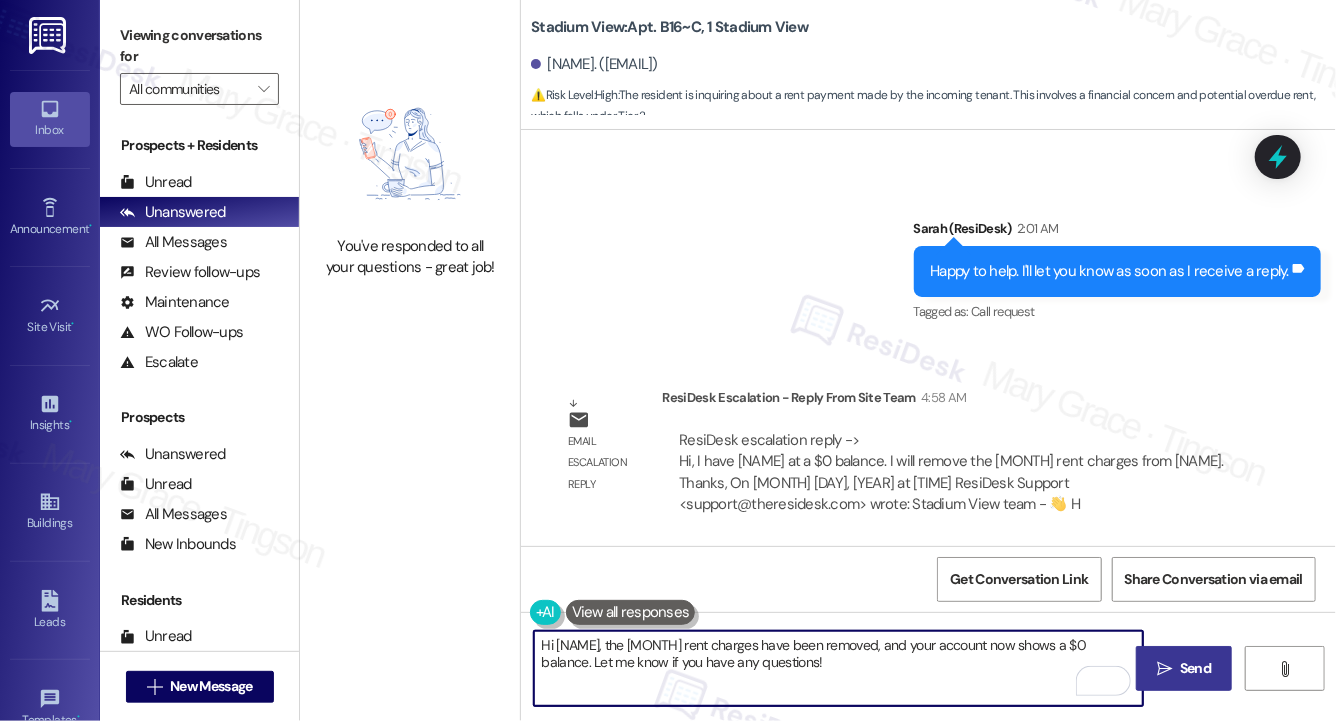 type on "Hi Aeryn, the August rent charges have been removed, and your account now shows a $0 balance. Let me know if you have any questions!" 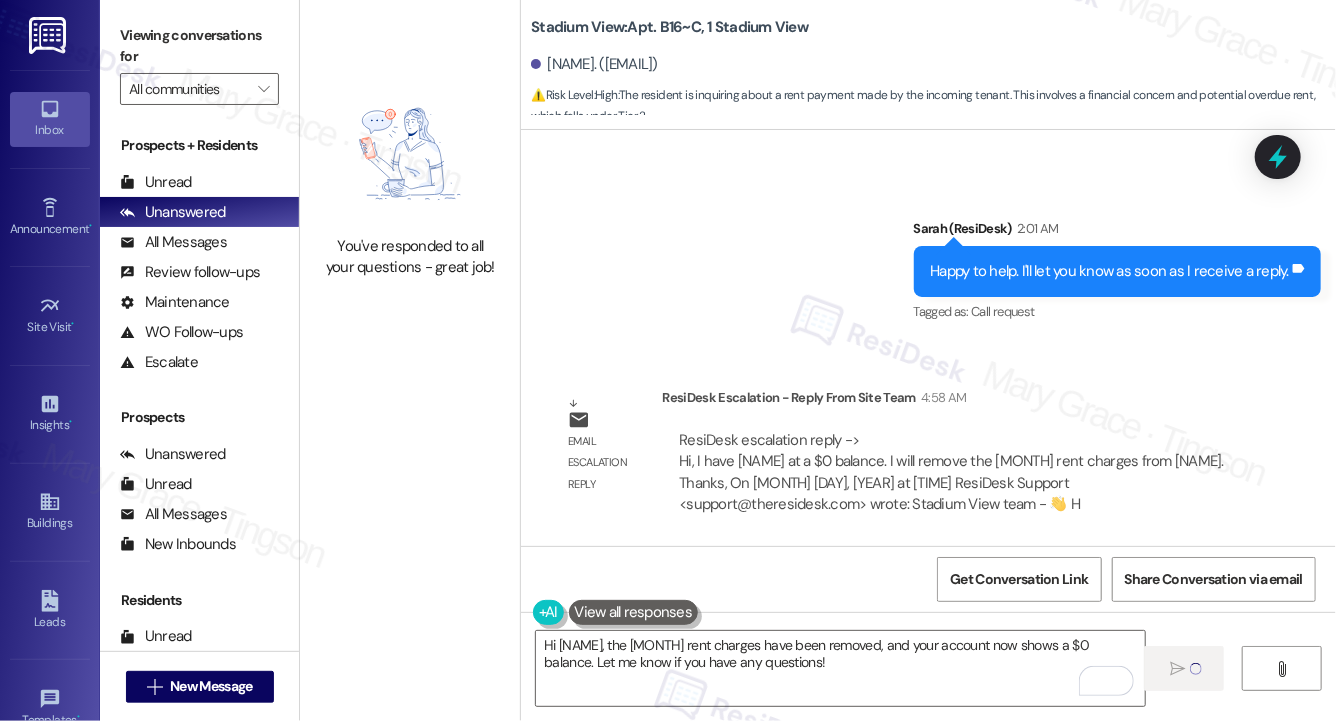 type 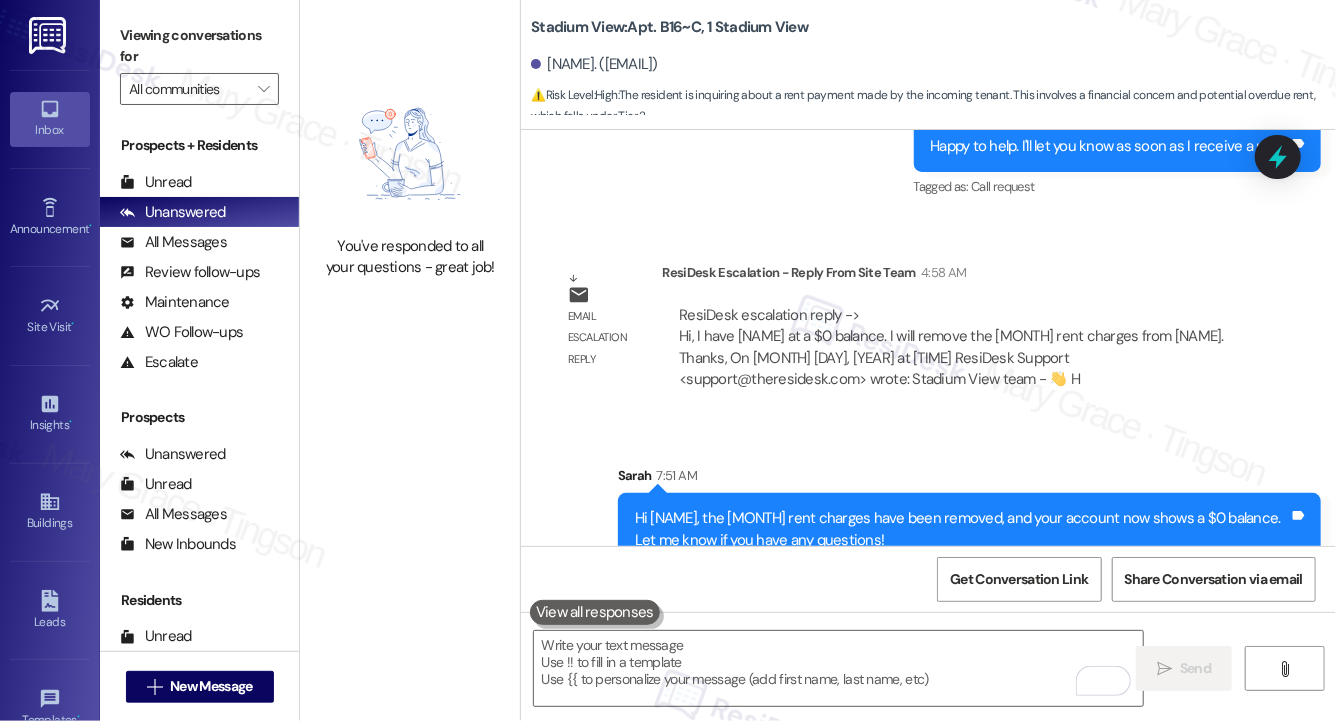 scroll, scrollTop: 4453, scrollLeft: 0, axis: vertical 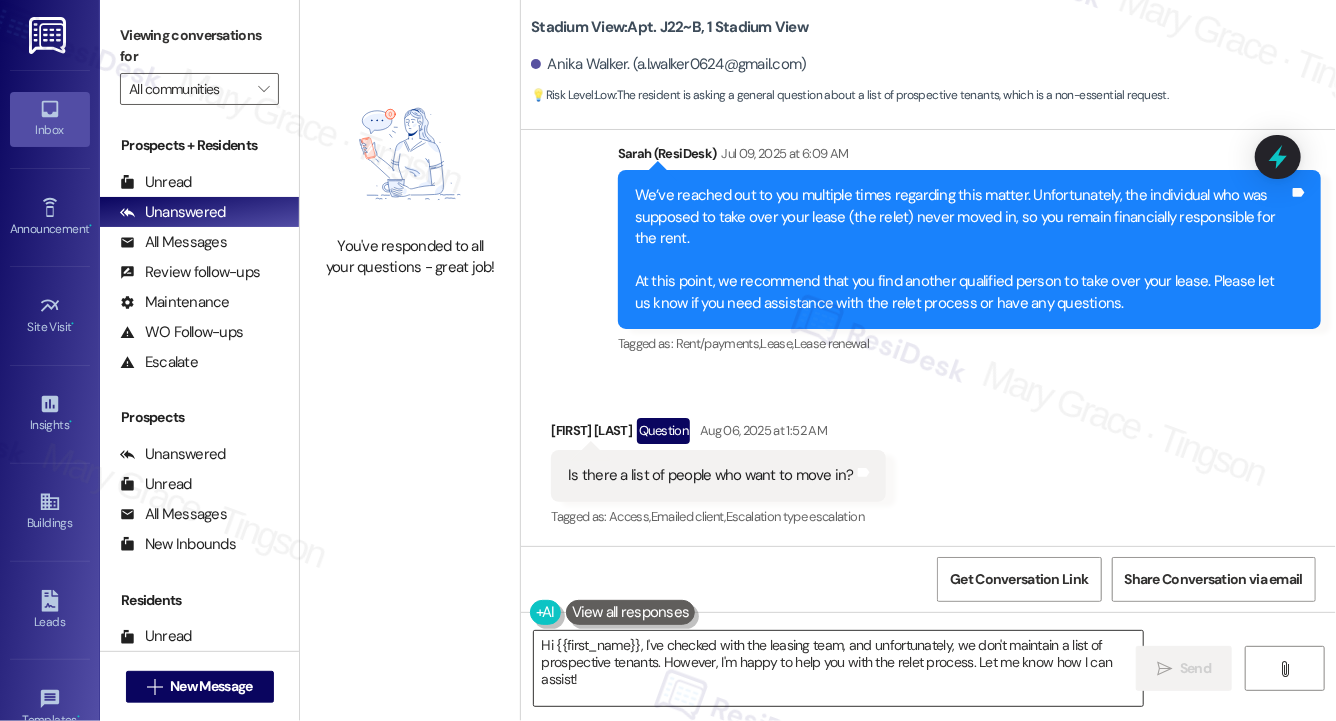 click on "Hi {{first_name}}, I've checked with the leasing team, and unfortunately, we don't maintain a list of prospective tenants. However, I'm happy to help you with the relet process. Let me know how I can assist!" at bounding box center [838, 668] 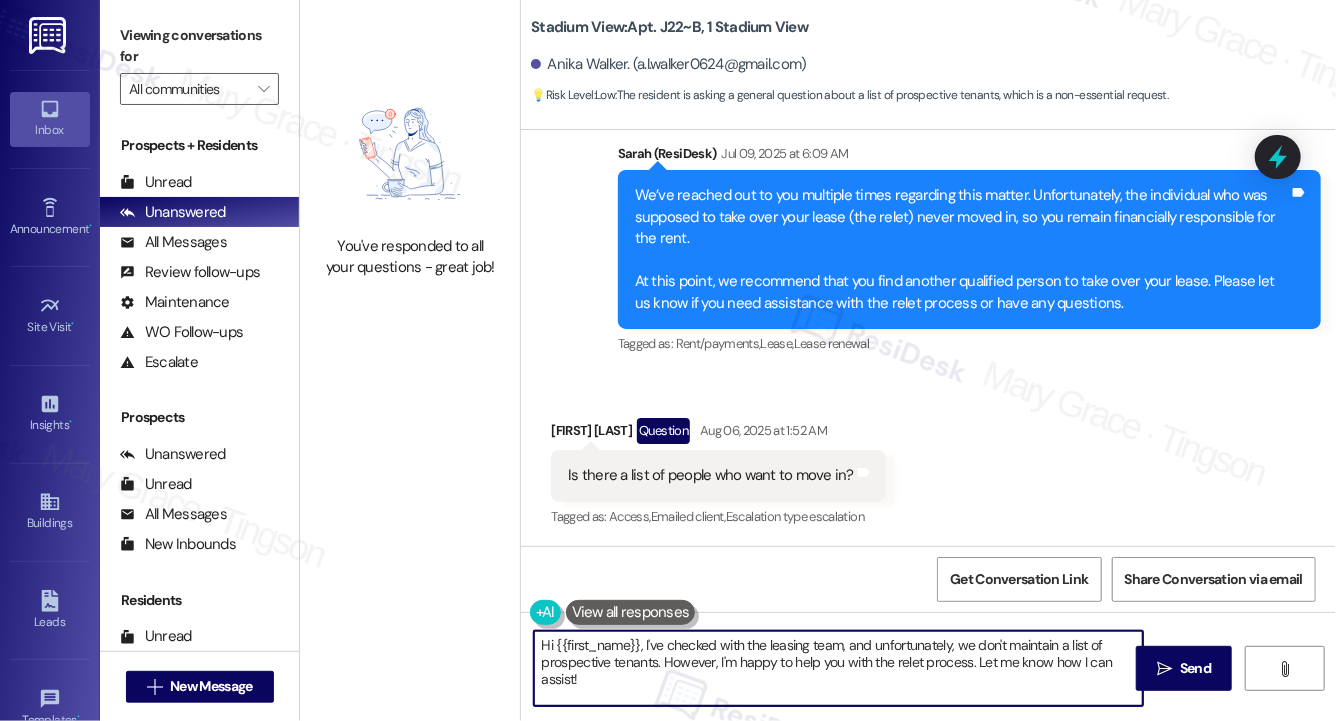click on "Hi {{first_name}}, I've checked with the leasing team, and unfortunately, we don't maintain a list of prospective tenants. However, I'm happy to help you with the relet process. Let me know how I can assist!" at bounding box center (838, 668) 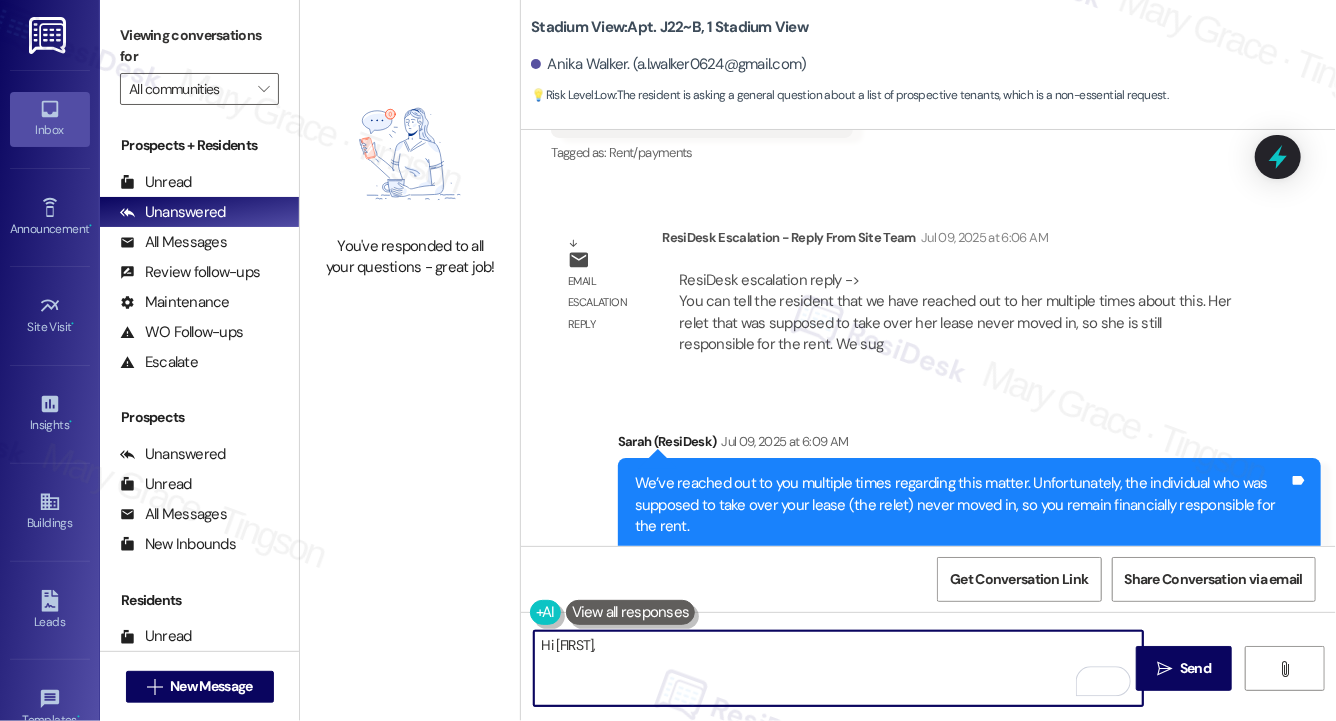 scroll, scrollTop: 1608, scrollLeft: 0, axis: vertical 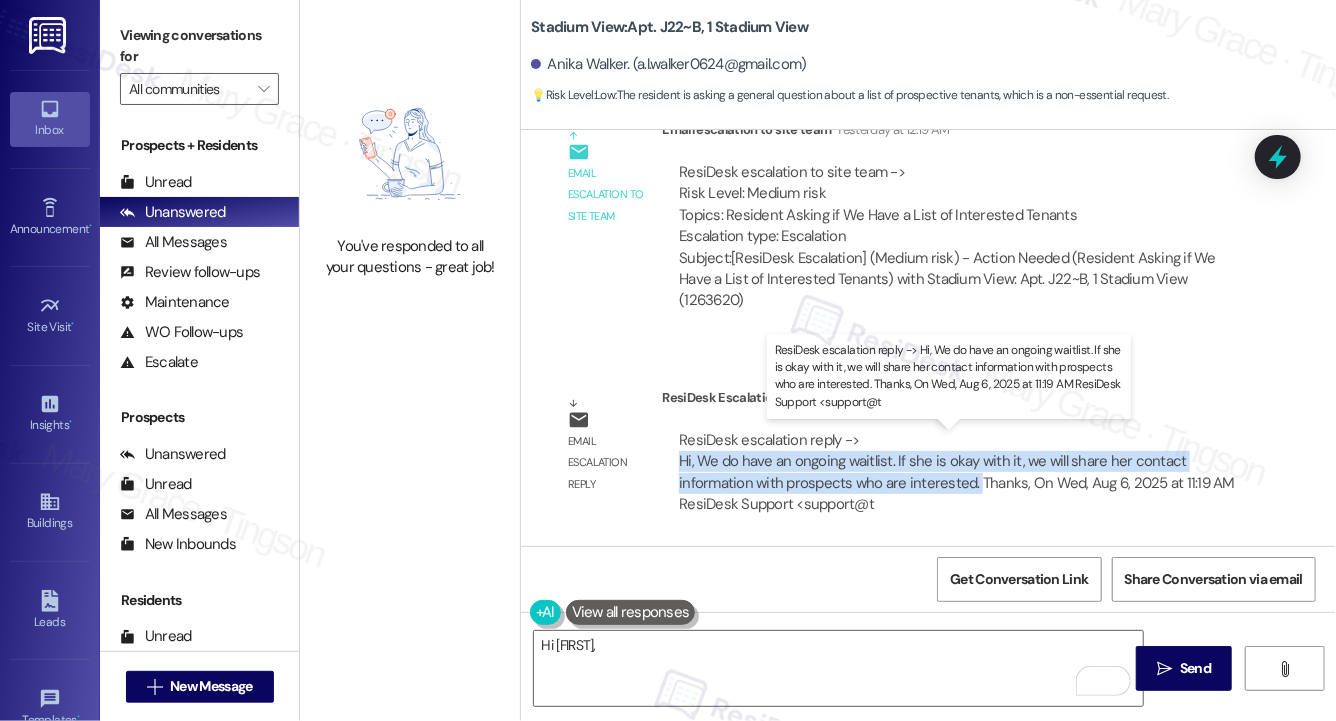 drag, startPoint x: 679, startPoint y: 463, endPoint x: 972, endPoint y: 485, distance: 293.82477 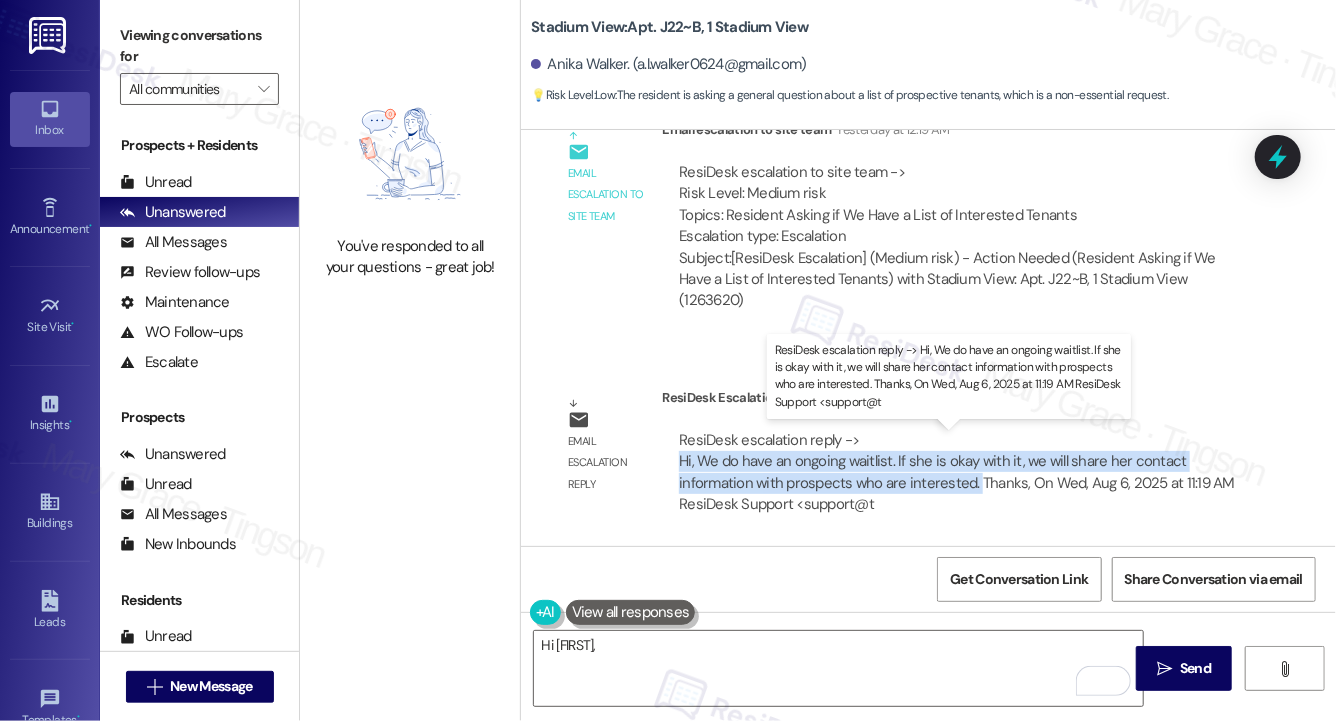 copy on "Hi, We do have an ongoing waitlist. If she is okay with it, we will share her contact information with prospects who are interested." 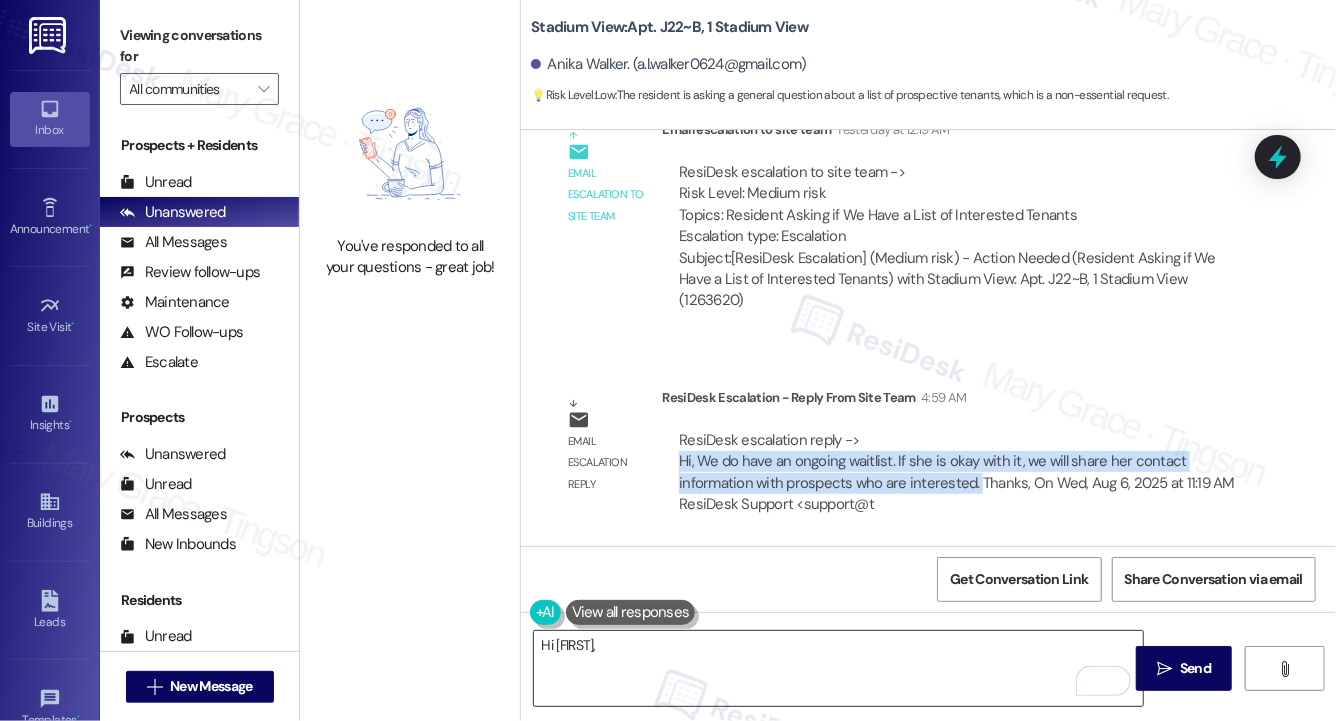 click on "Hi [FIRST]," at bounding box center [838, 668] 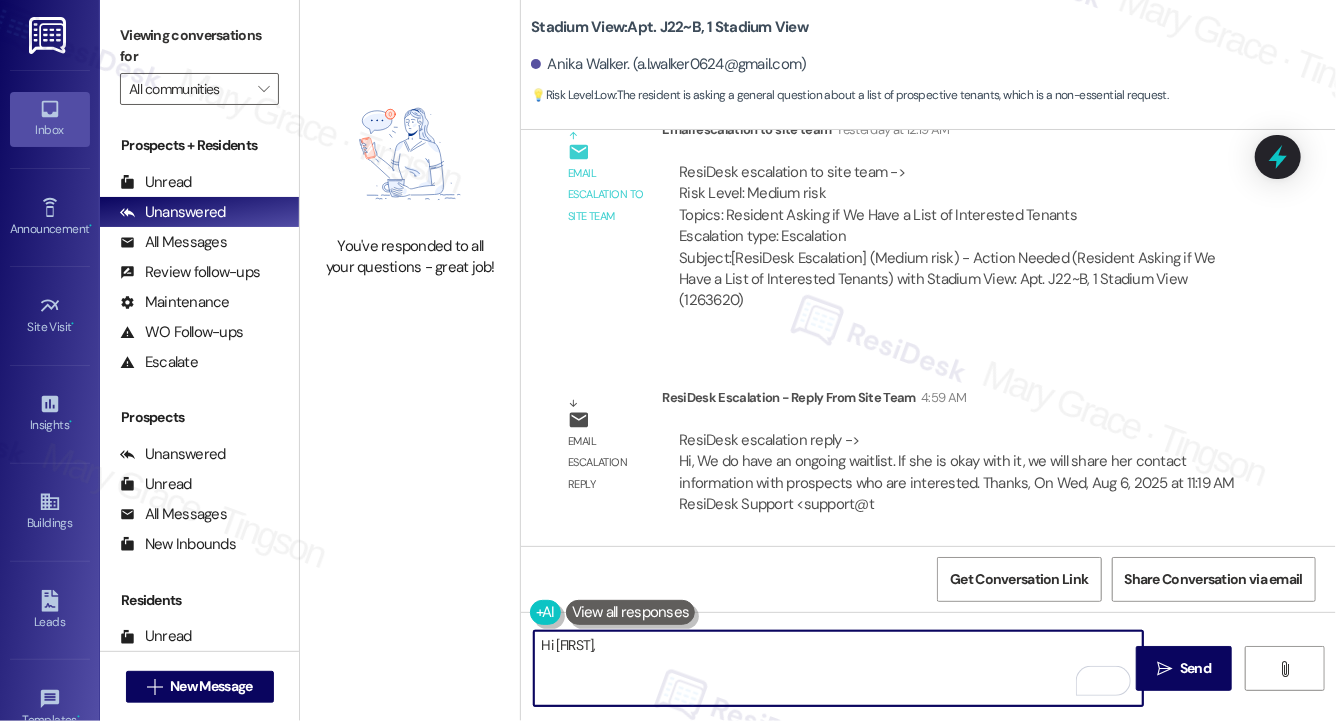 paste on "Hi, We do have an ongoing waitlist. If she is okay with it, we will share her contact information with prospects who are interested." 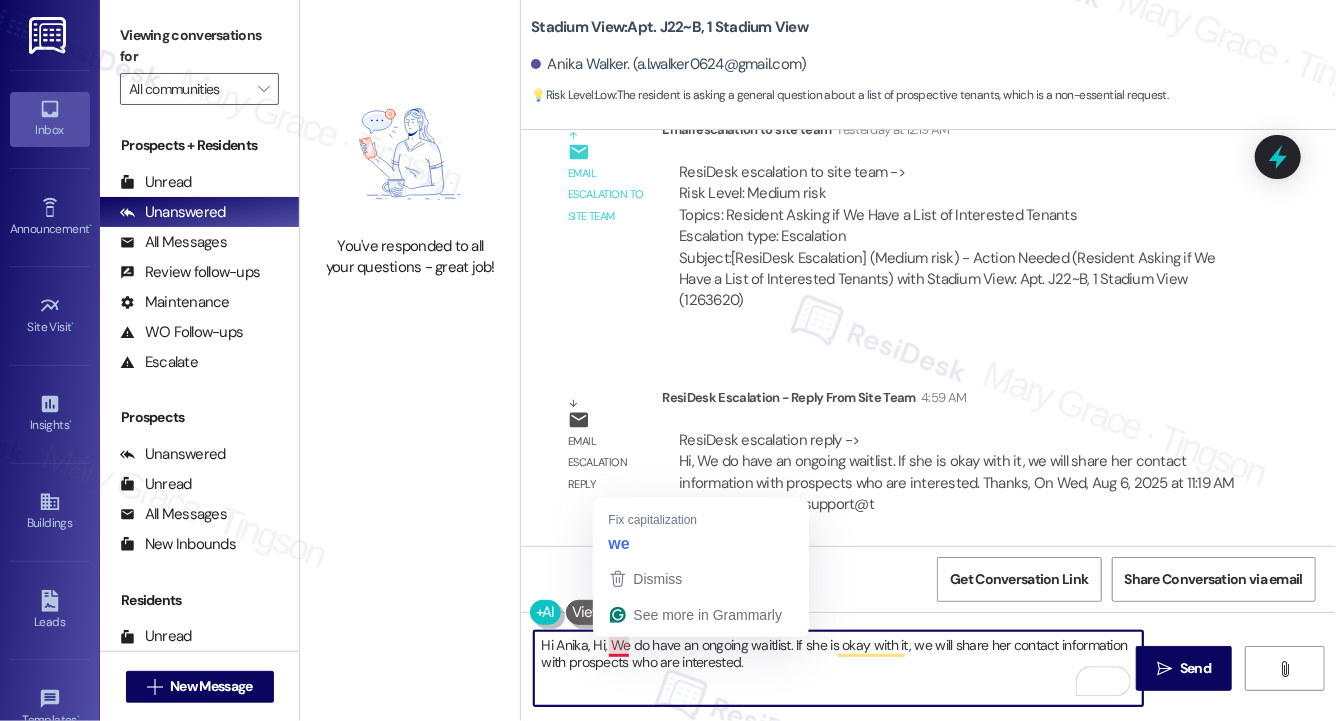 click on "Hi Anika, Hi, We do have an ongoing waitlist. If she is okay with it, we will share her contact information with prospects who are interested." at bounding box center [838, 668] 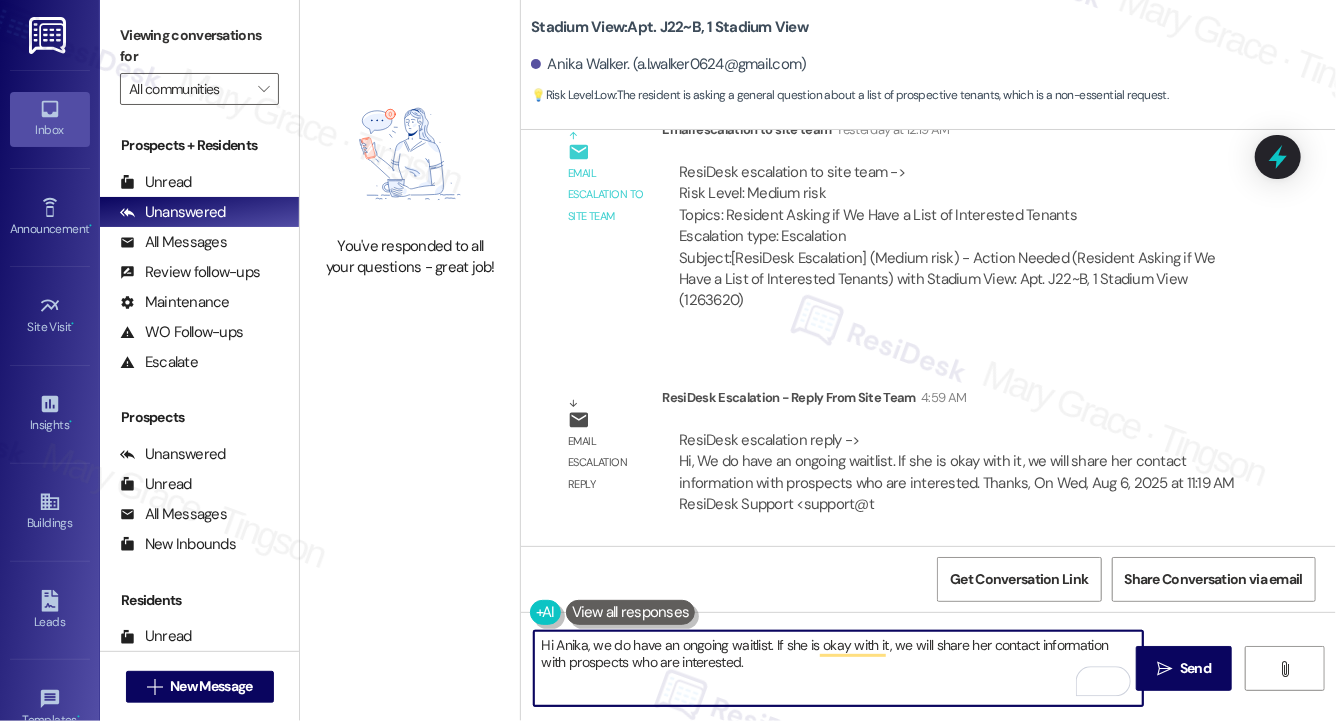 click on "Hi Anika, we do have an ongoing waitlist. If she is okay with it, we will share her contact information with prospects who are interested." at bounding box center (838, 668) 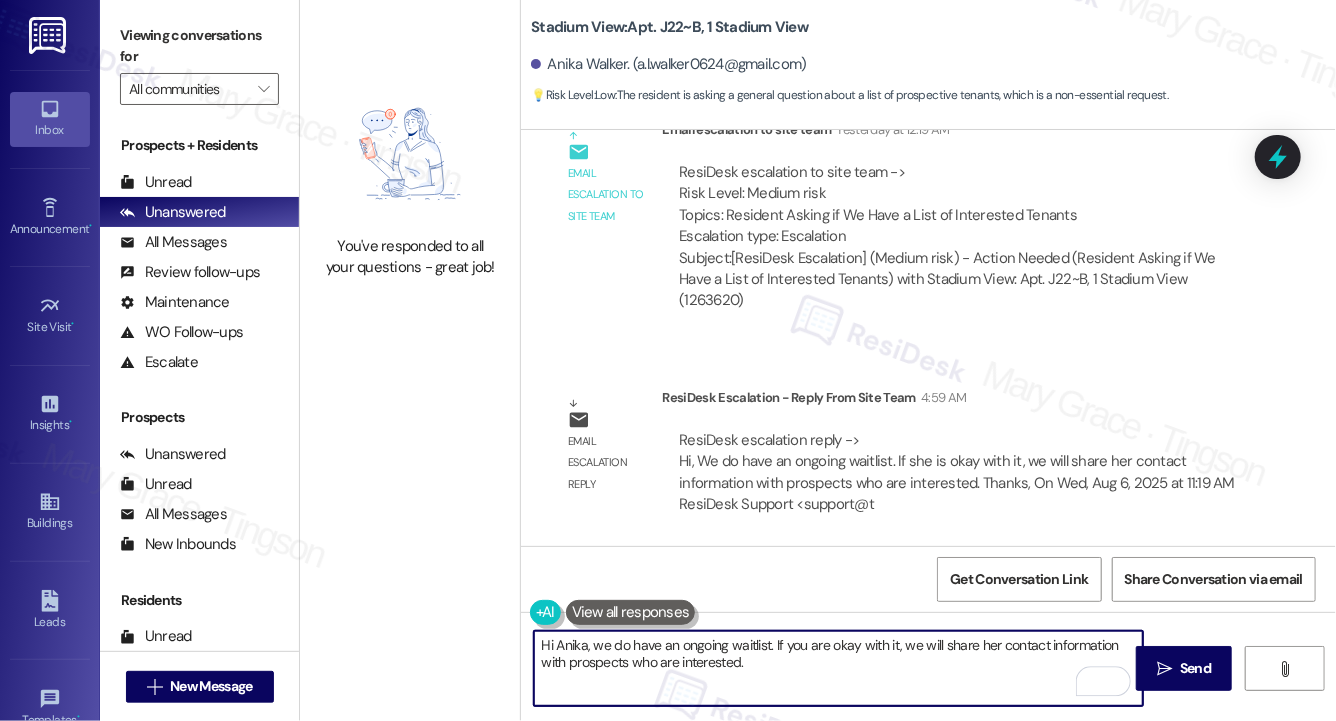 click on "Hi Anika, we do have an ongoing waitlist. If you are okay with it, we will share her contact information with prospects who are interested." at bounding box center [838, 668] 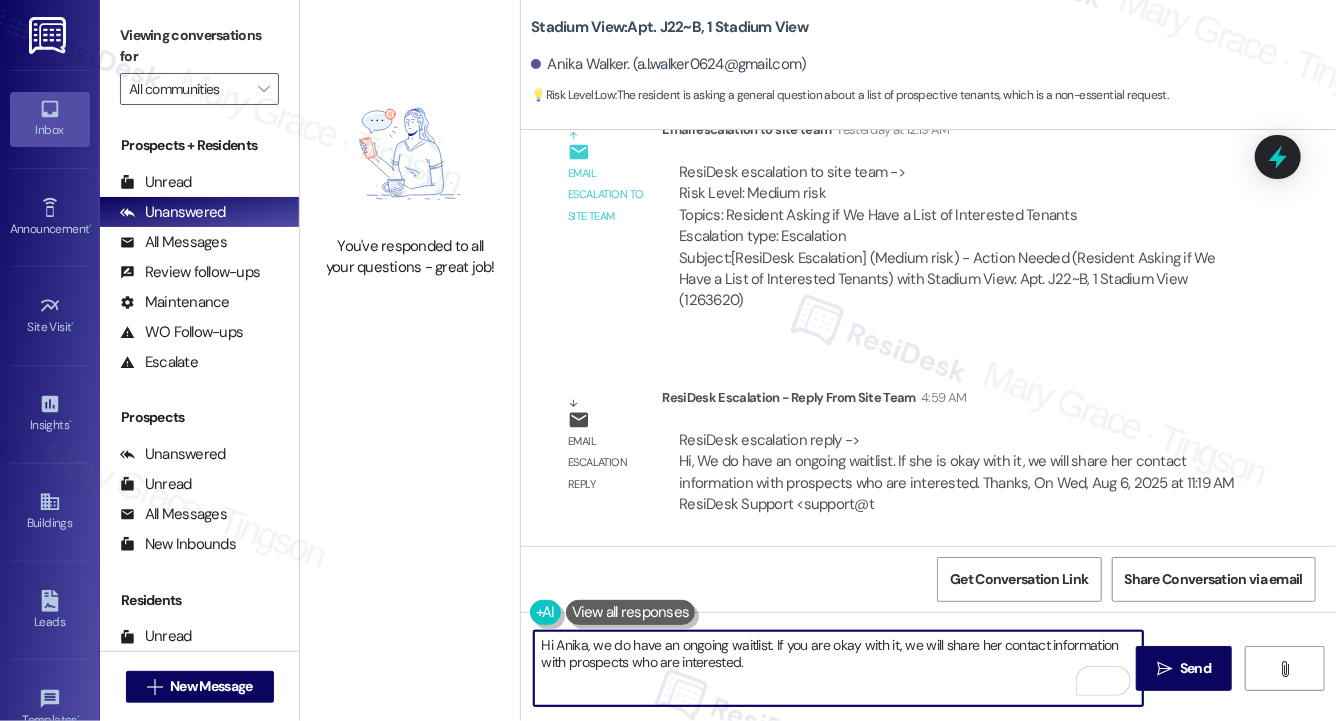 click on "Hi Anika, we do have an ongoing waitlist. If you are okay with it, we will share her contact information with prospects who are interested." at bounding box center [838, 668] 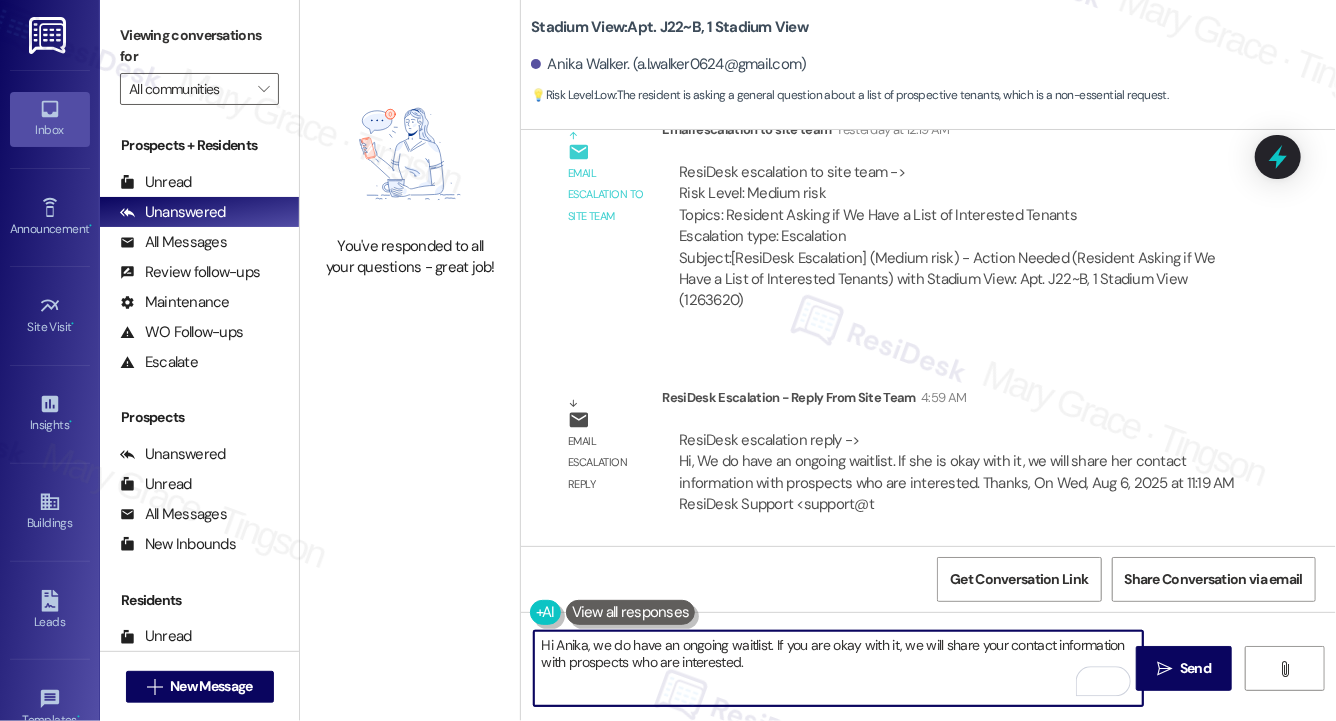 click on "Hi Anika, we do have an ongoing waitlist. If you are okay with it, we will share your contact information with prospects who are interested." at bounding box center (838, 668) 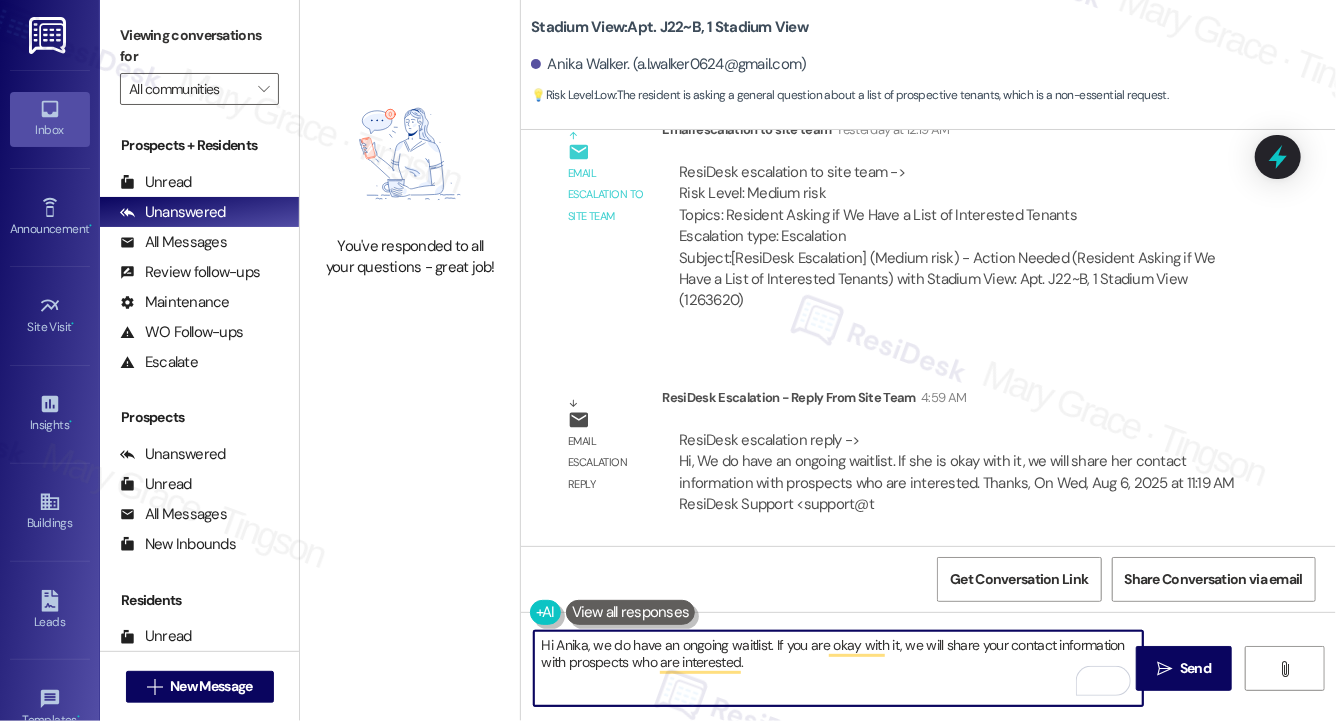 click on "Hi Anika, we do have an ongoing waitlist. If you are okay with it, we will share your contact information with prospects who are interested." at bounding box center [838, 668] 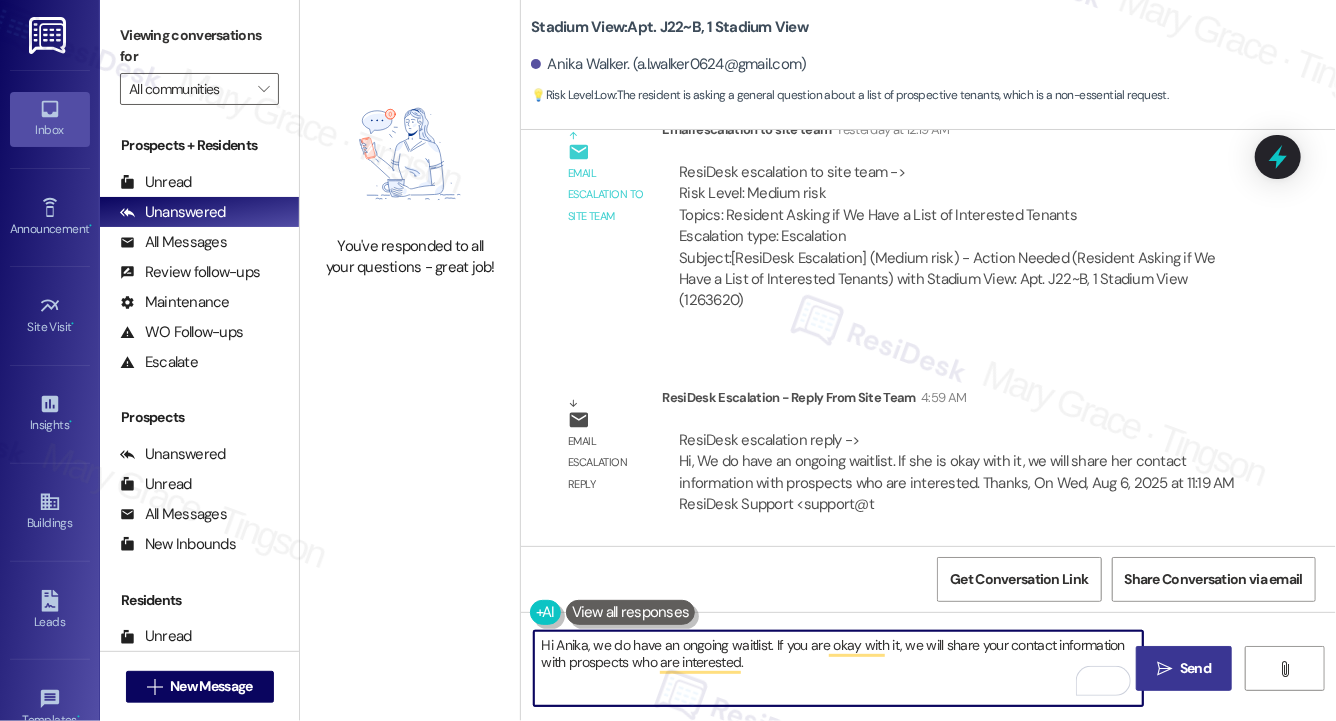 type on "Hi Anika, we do have an ongoing waitlist. If you are okay with it, we will share your contact information with prospects who are interested." 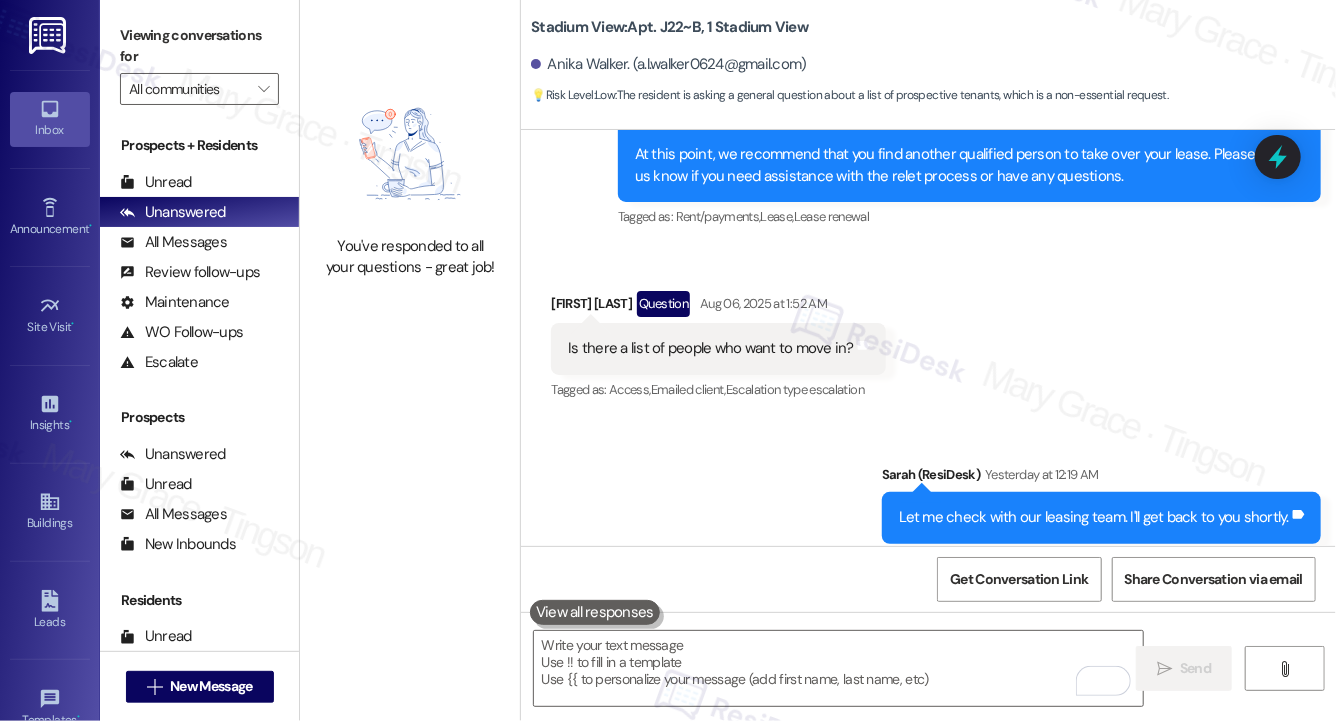 scroll, scrollTop: 1898, scrollLeft: 0, axis: vertical 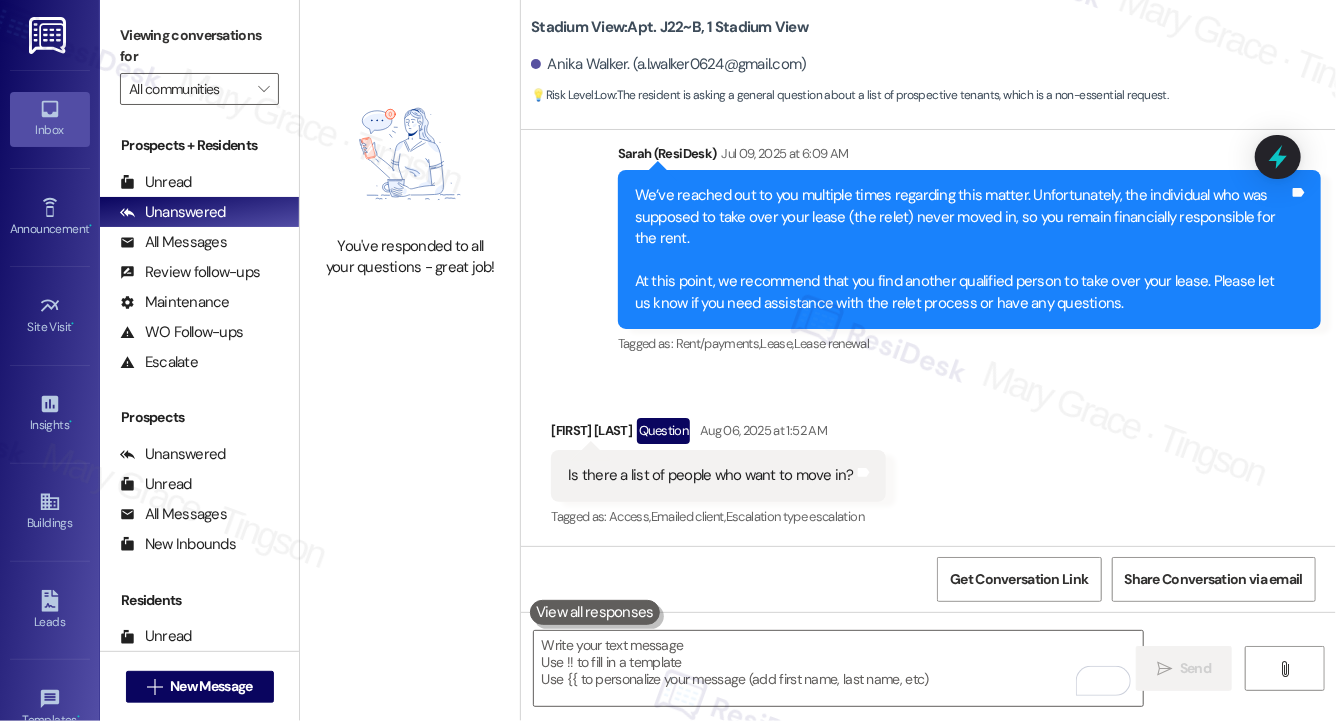 click on "Received via SMS Anika Walker Question Aug 06, 2025 at 1:52 AM Is there a list of people who want to move in? Tags and notes Tagged as:   Access ,  Click to highlight conversations about Access Emailed client ,  Click to highlight conversations about Emailed client Escalation type escalation Click to highlight conversations about Escalation type escalation" at bounding box center [928, 459] 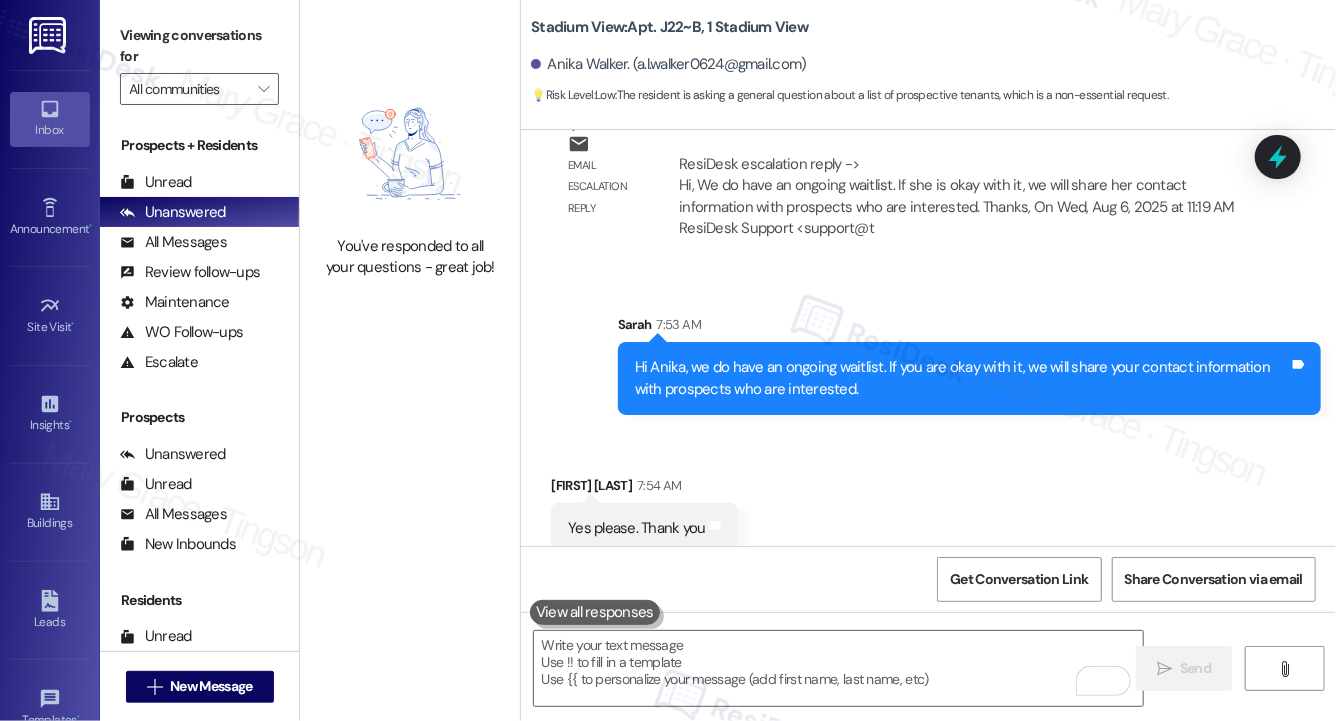 scroll, scrollTop: 2839, scrollLeft: 0, axis: vertical 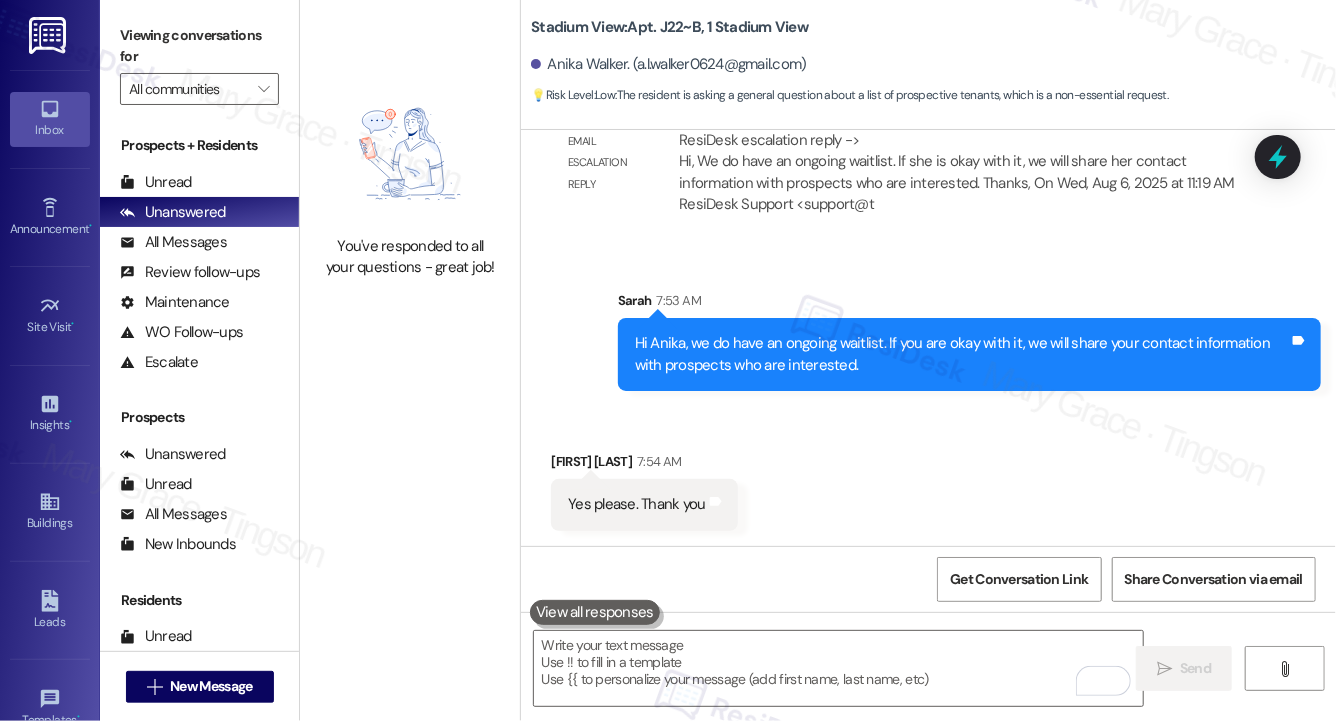 click on " Send " at bounding box center [928, 687] 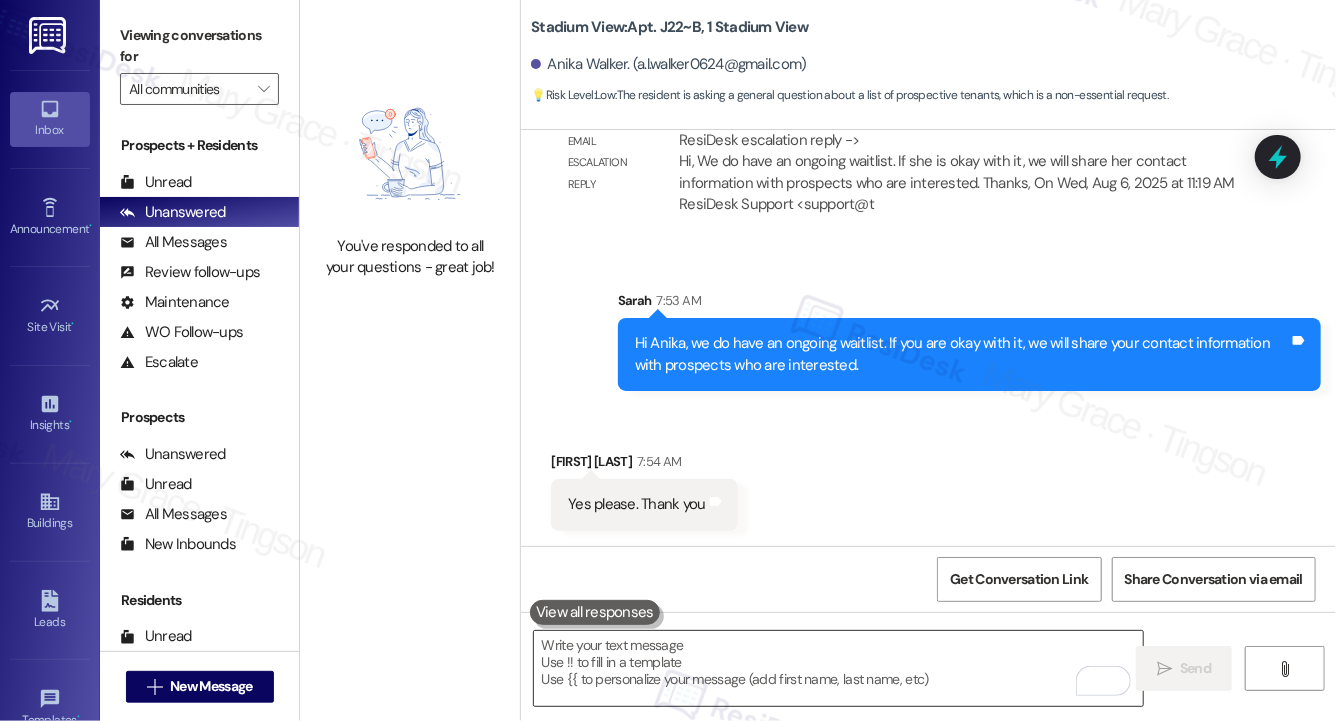 click at bounding box center [838, 668] 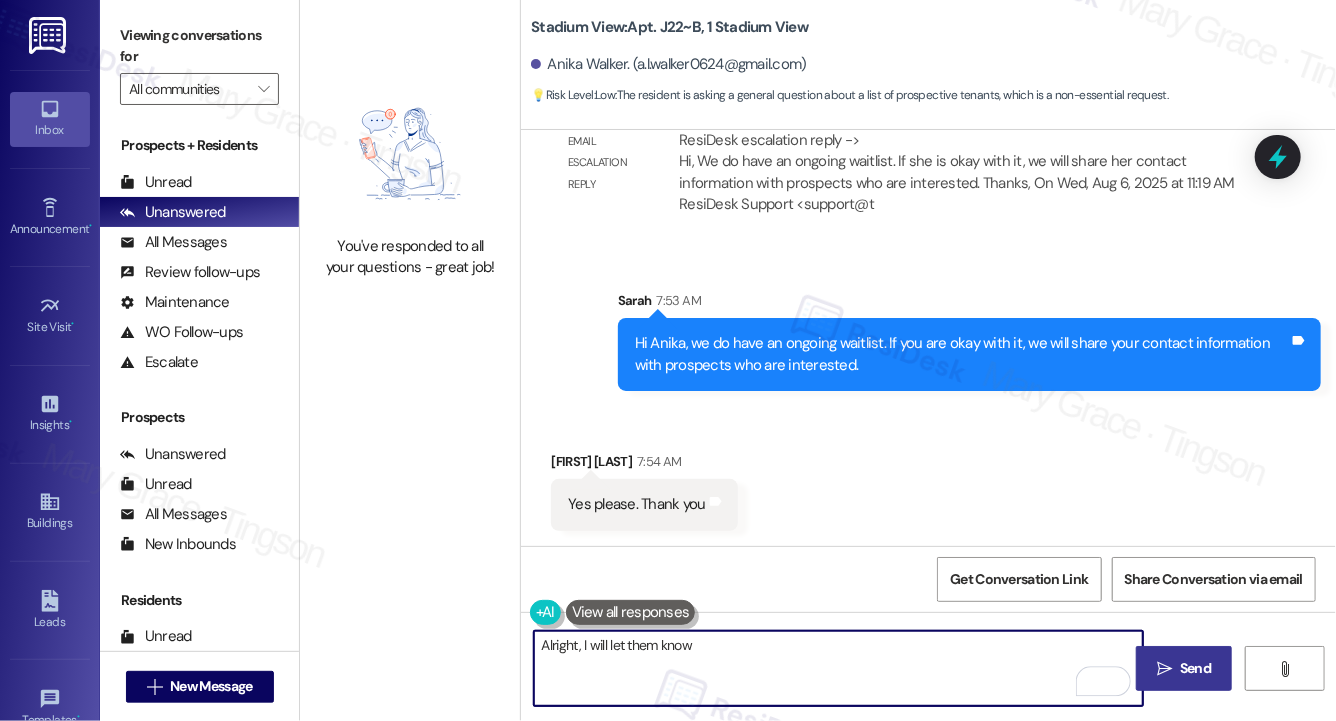 type on "Alright, I will let them know." 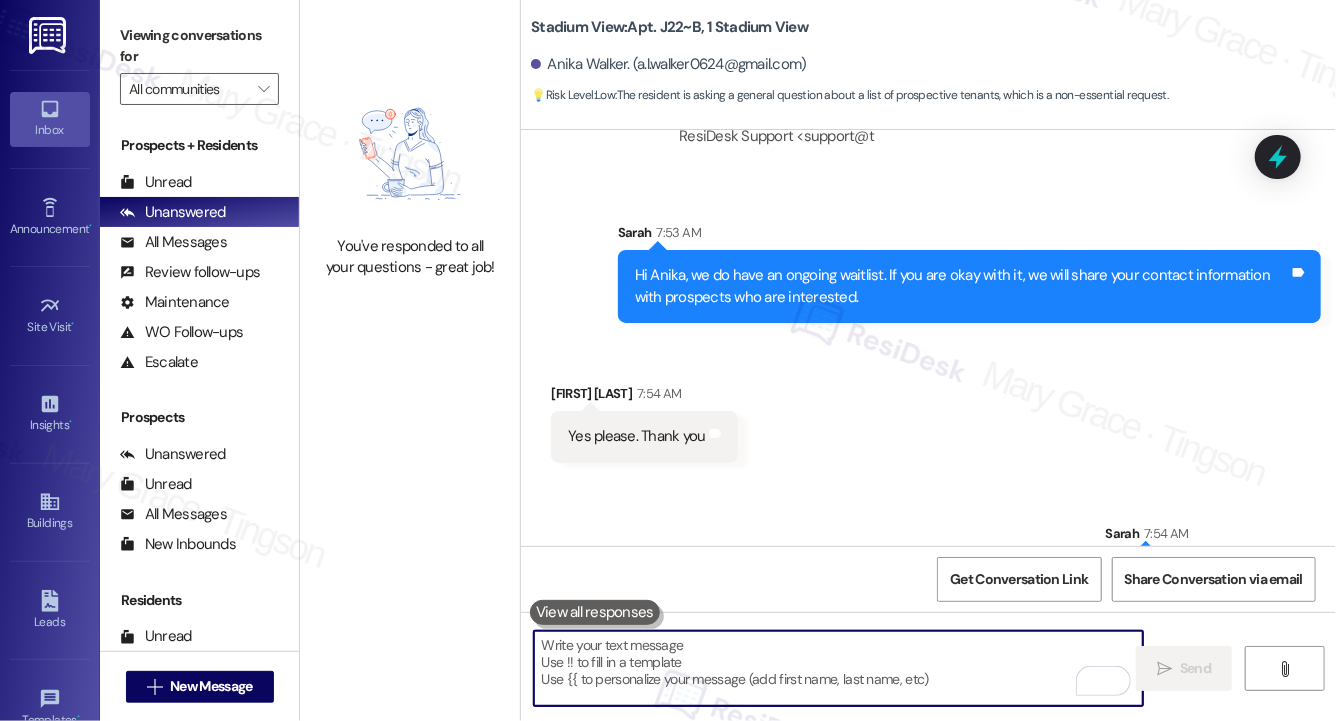 scroll, scrollTop: 2979, scrollLeft: 0, axis: vertical 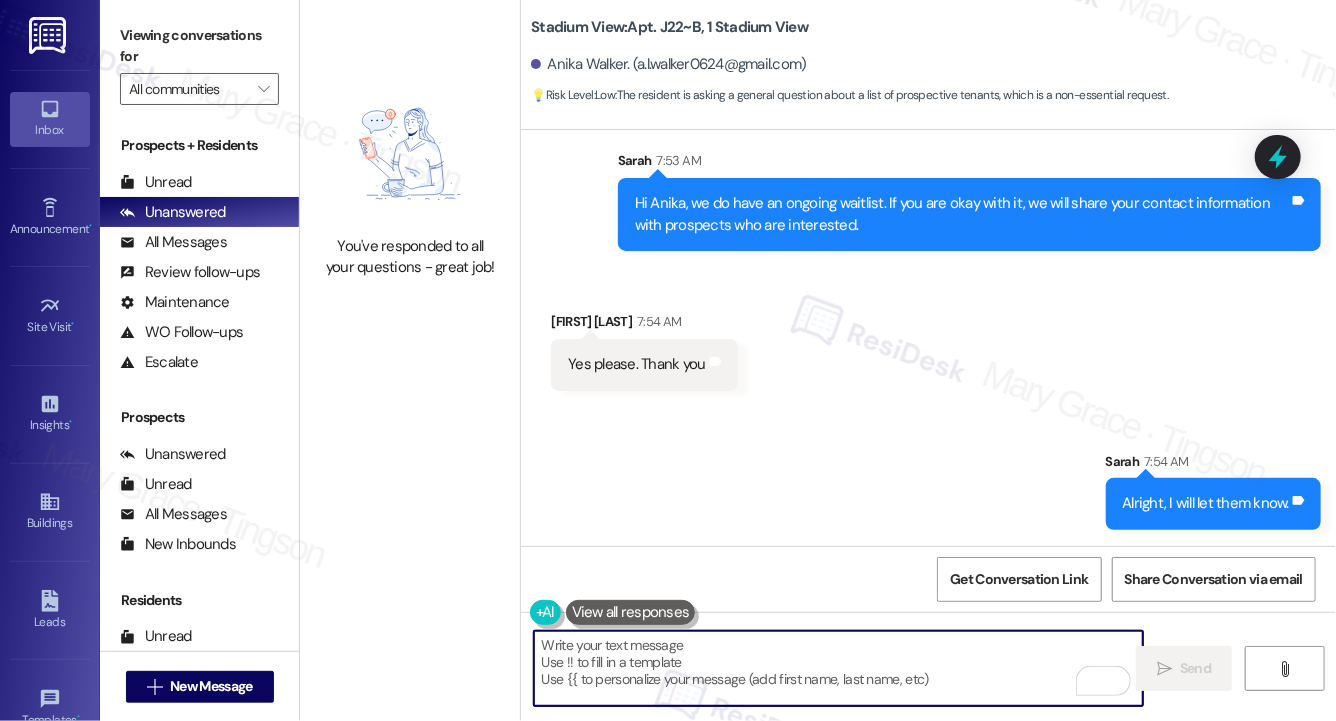 type 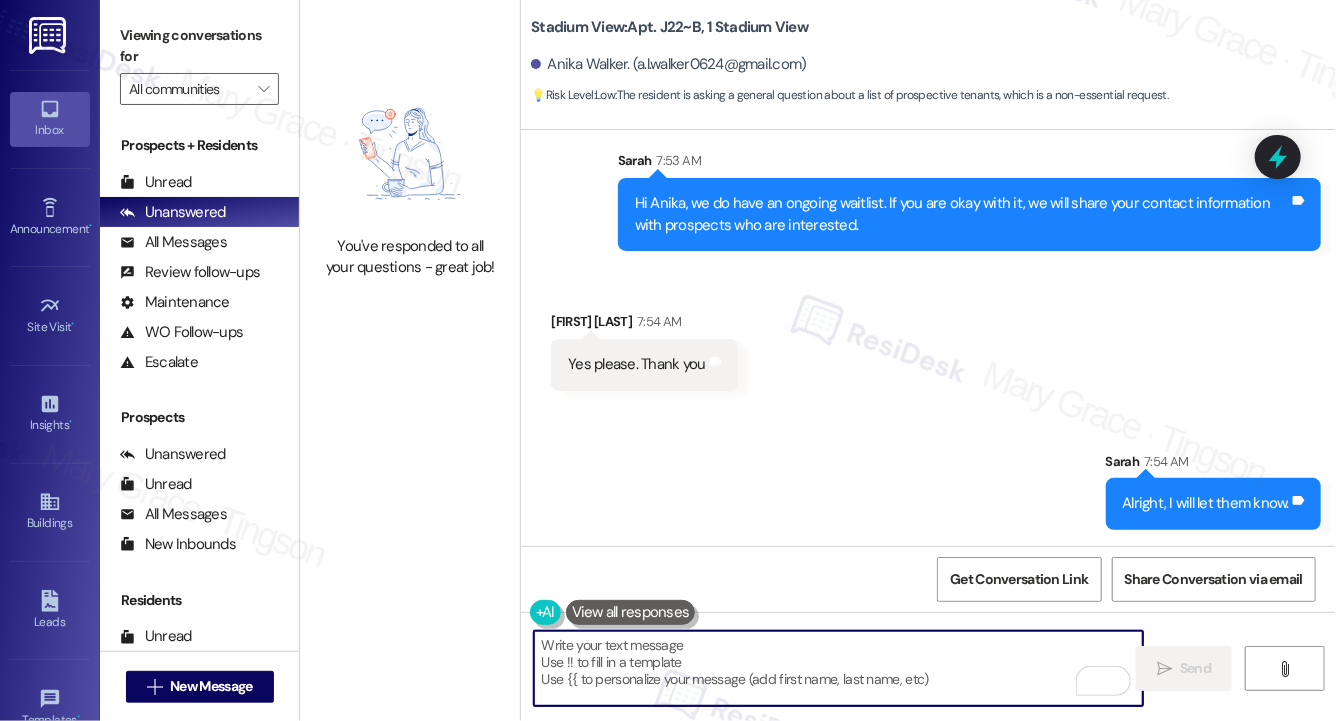 click at bounding box center [838, 668] 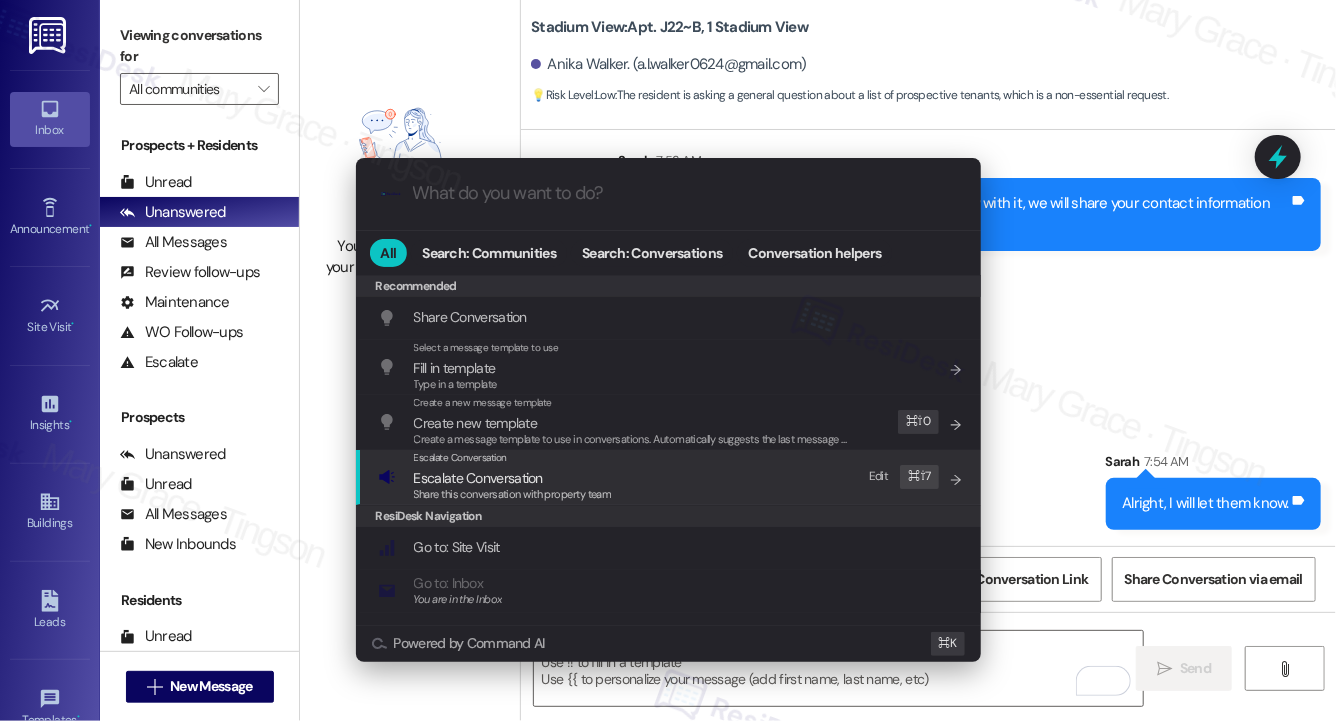 click on "Escalate Conversation" at bounding box center (478, 478) 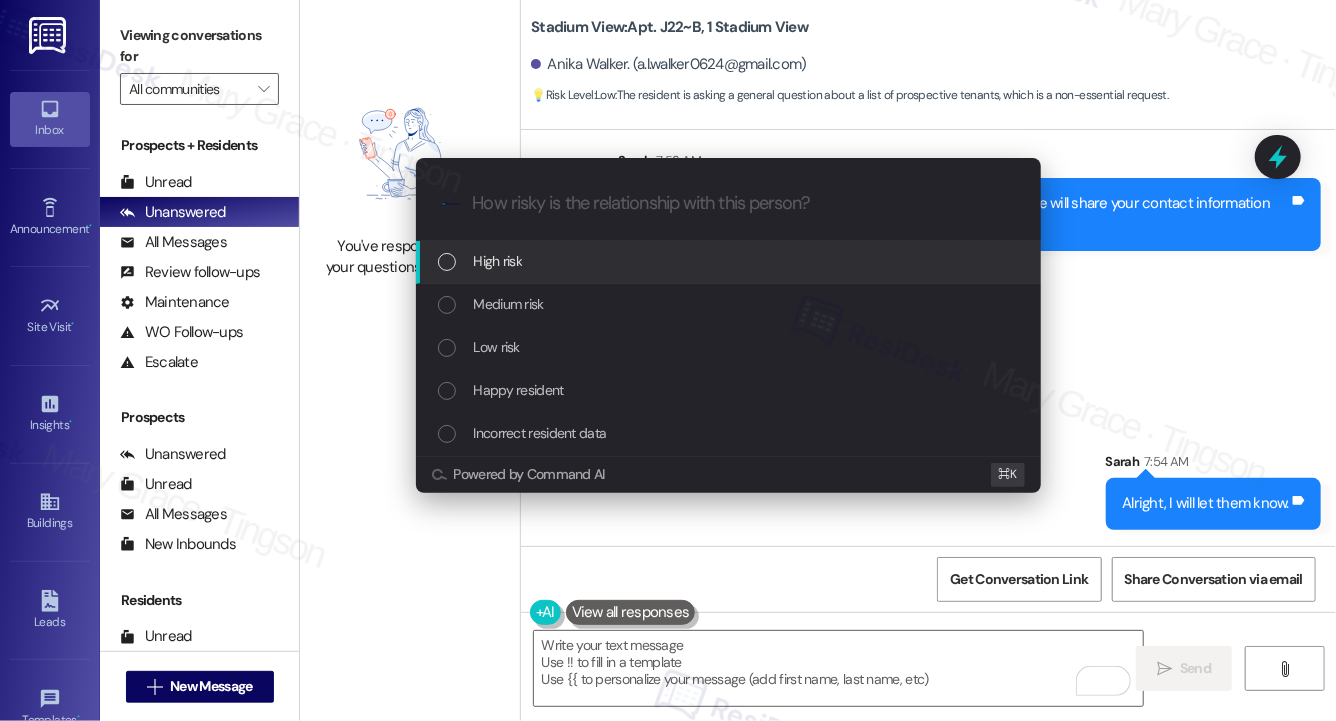 click on "High risk" at bounding box center [730, 261] 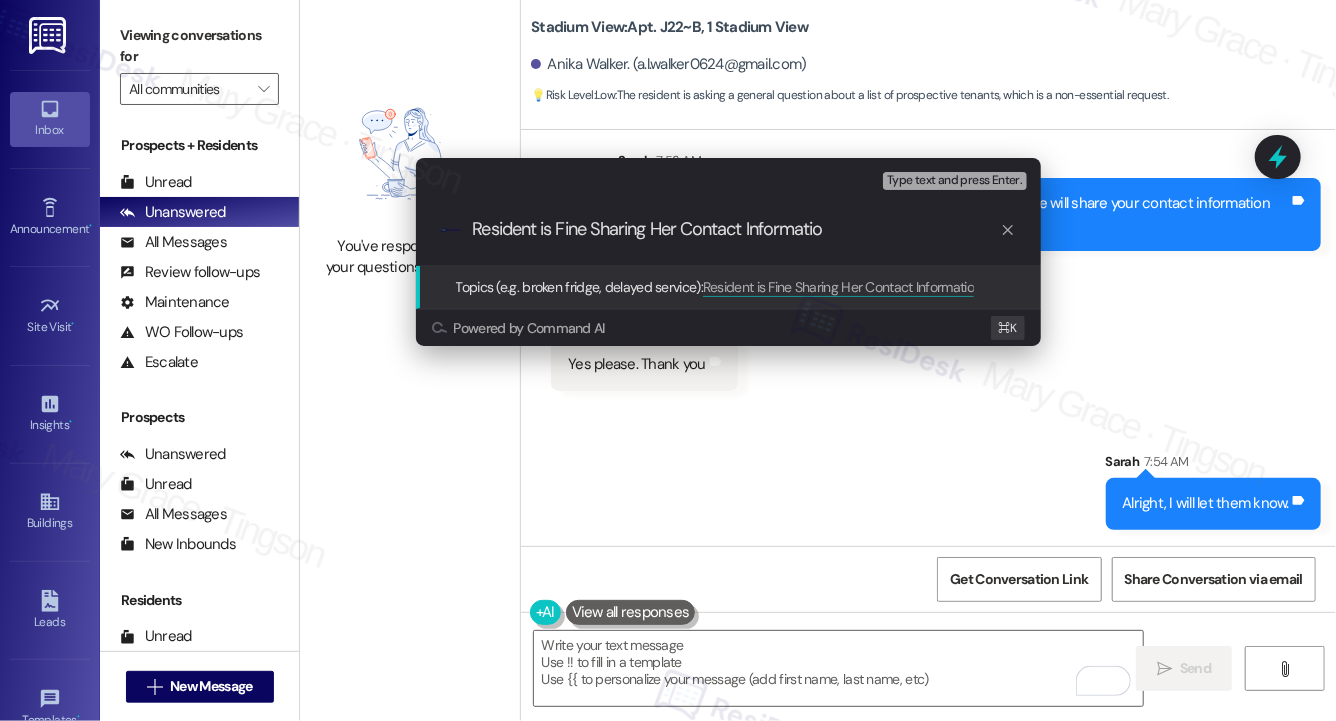 type on "Resident is Fine Sharing Her Contact Information" 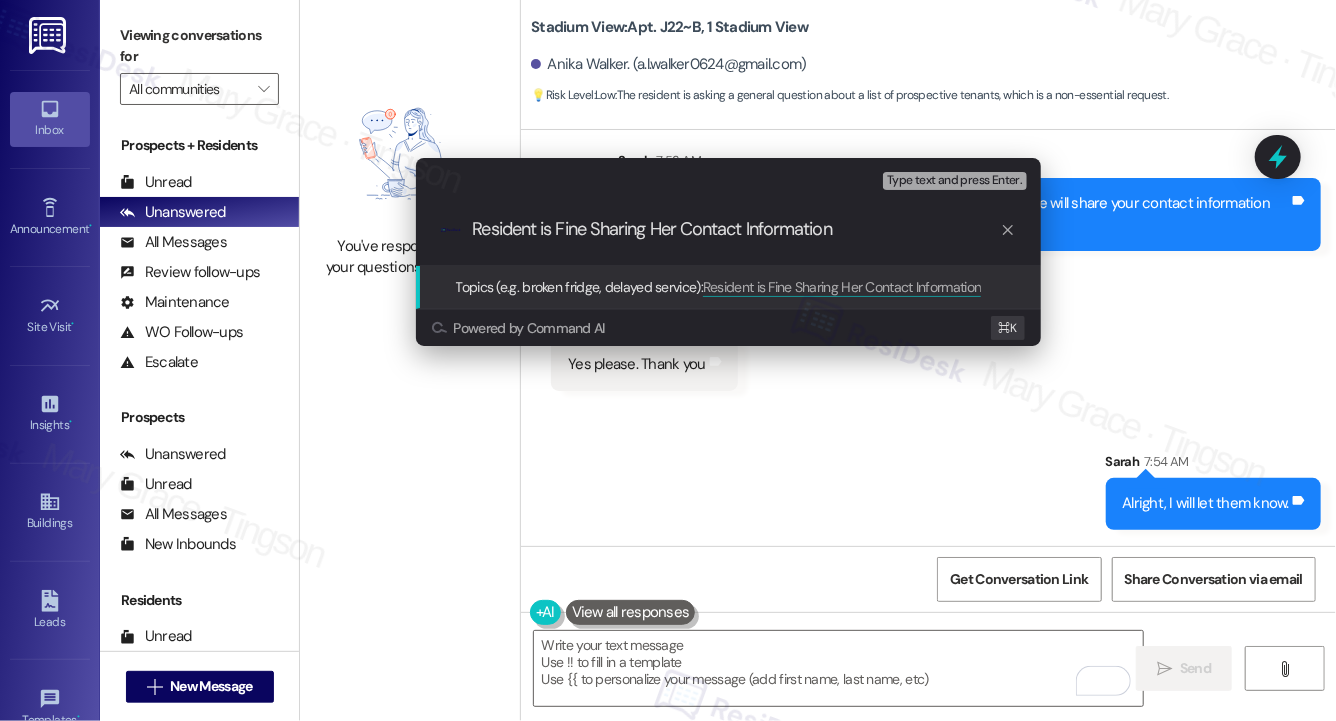 type 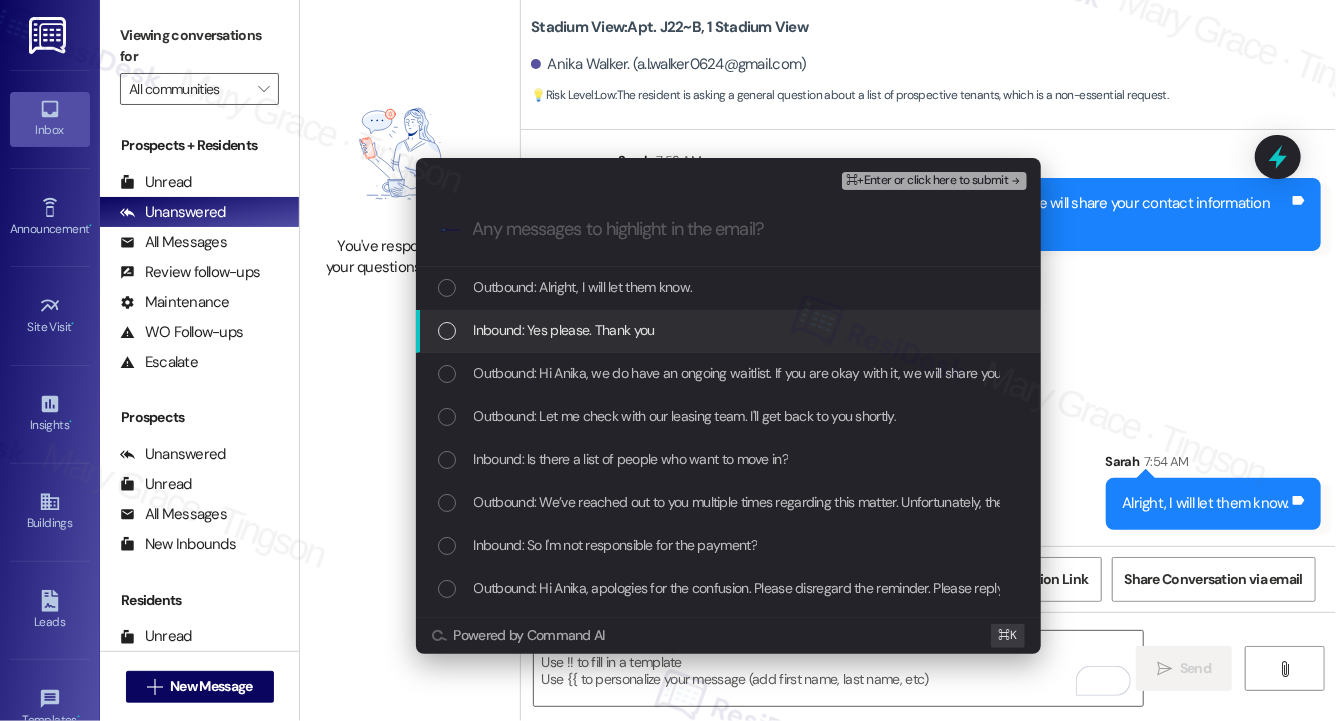 click on "Inbound: Yes please. Thank you" at bounding box center (728, 331) 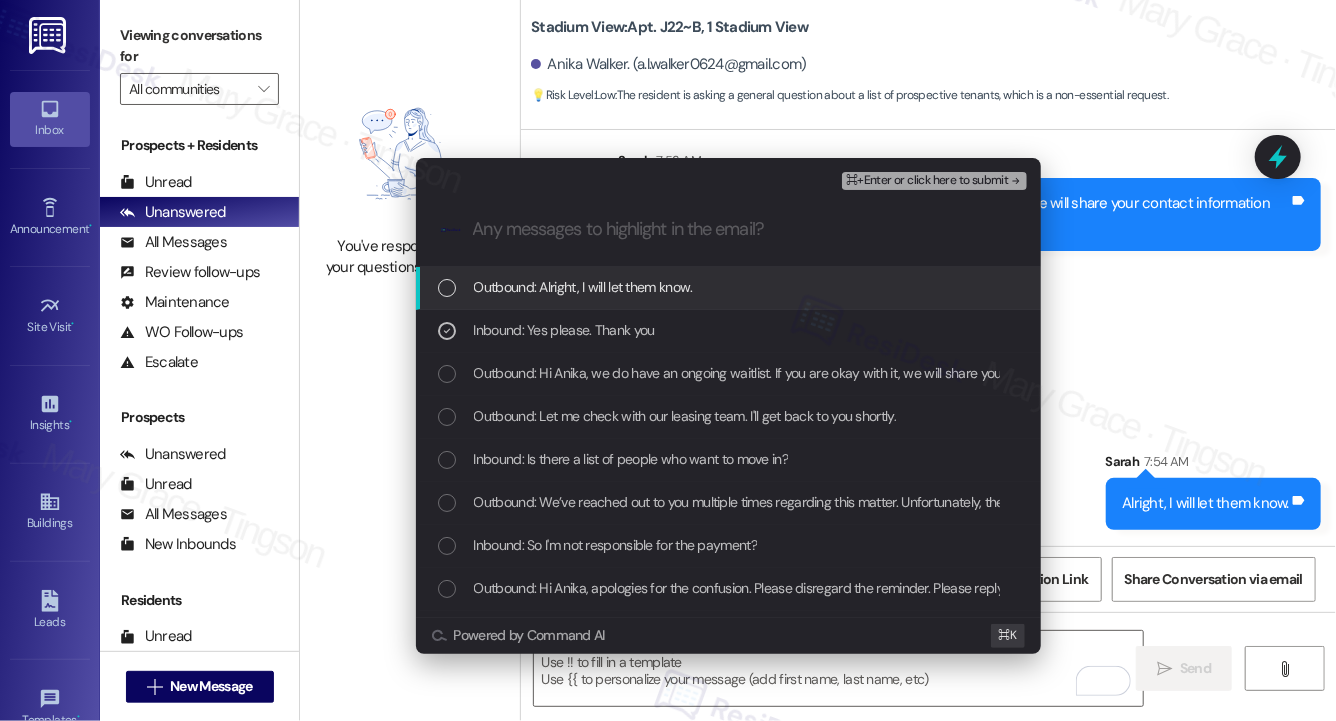 click on "Outbound: Alright, I will let them know." at bounding box center [583, 287] 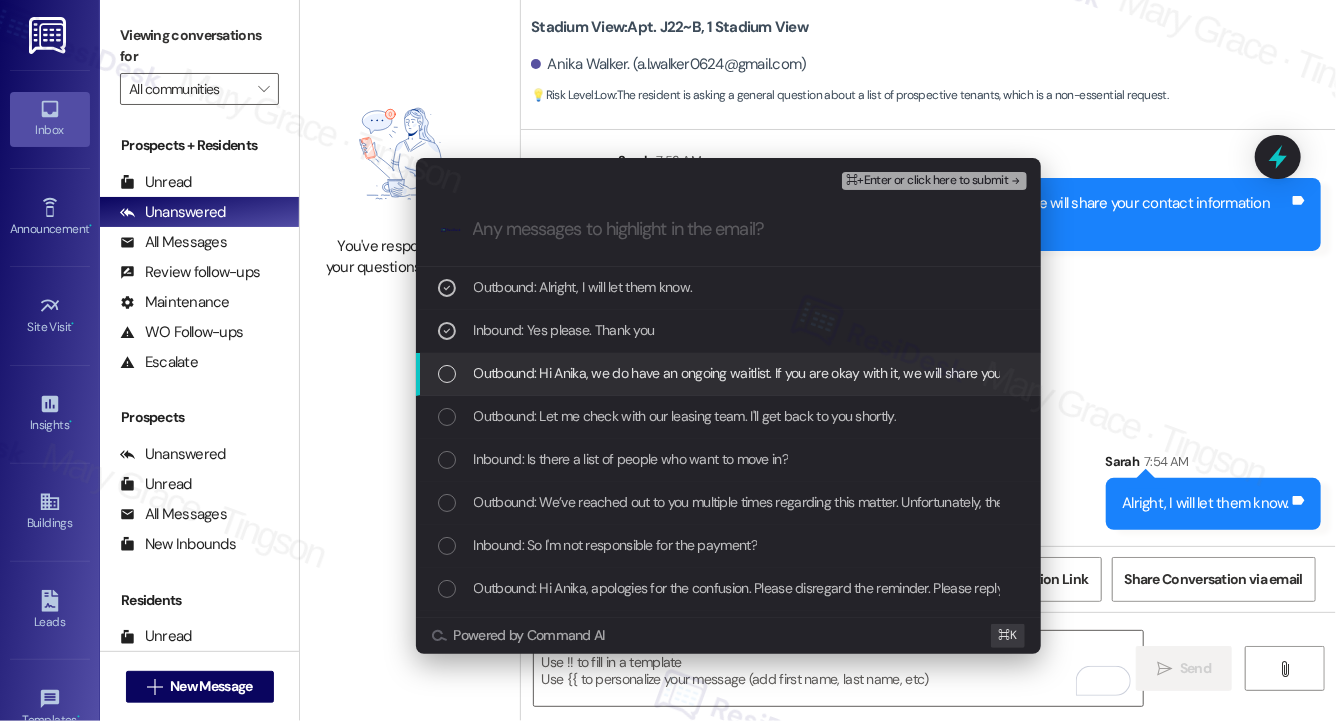 click on "Outbound: Hi Anika, we do have an ongoing waitlist. If you are okay with it, we will share your contact information with prospects who are interested." at bounding box center (728, 374) 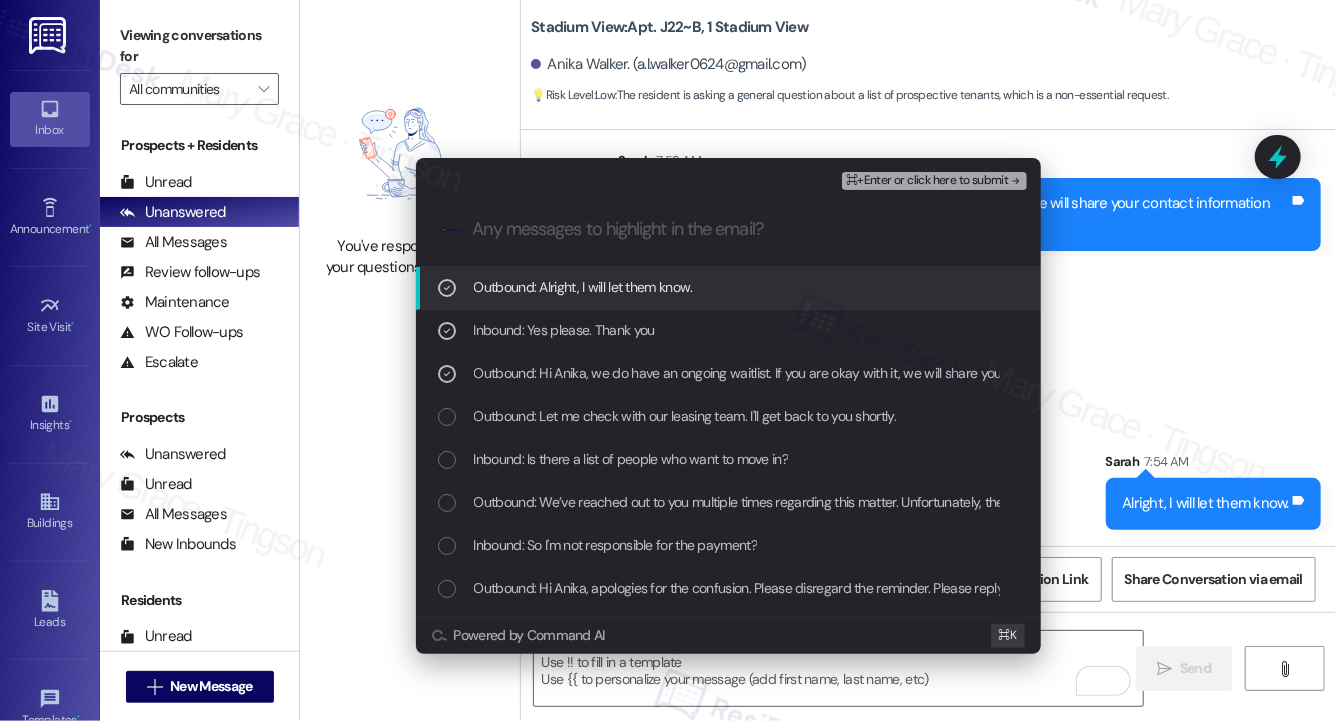 click on "⌘+Enter or click here to submit" at bounding box center [927, 181] 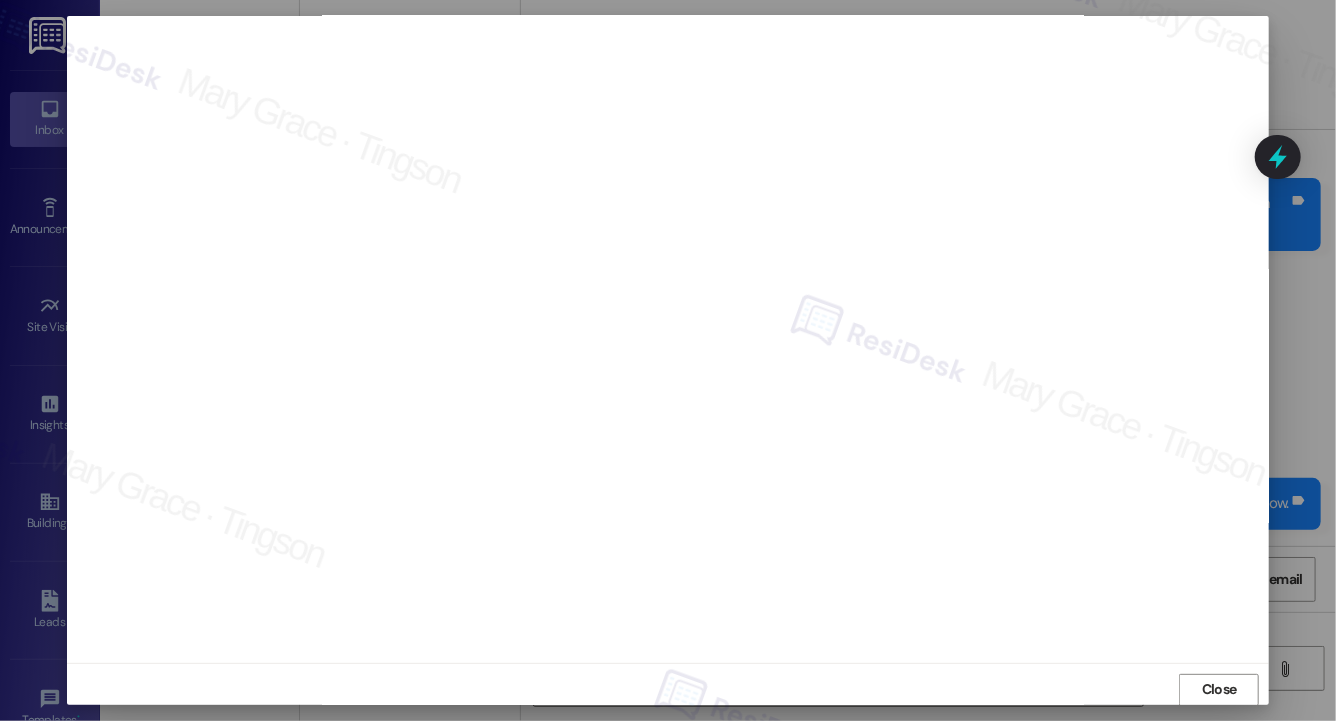 scroll, scrollTop: 12, scrollLeft: 0, axis: vertical 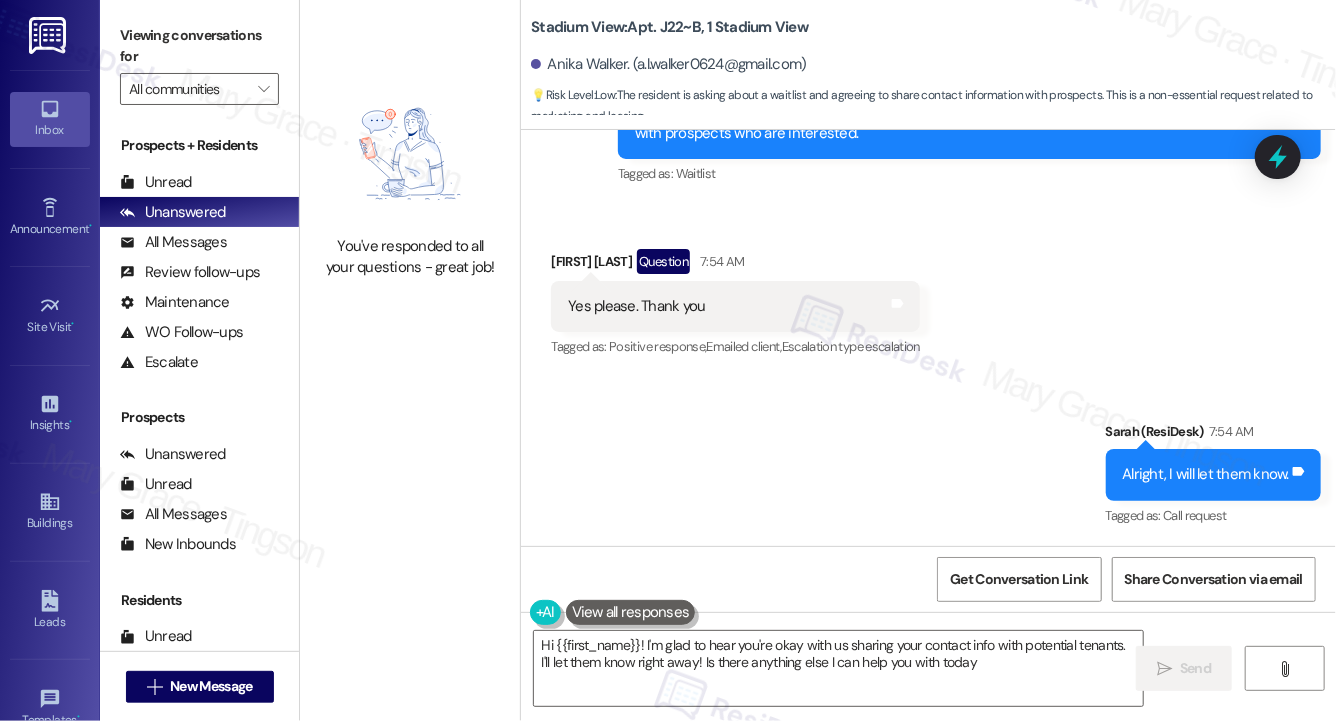 type on "Hi {{first_name}}! I'm glad to hear you're okay with us sharing your contact info with potential tenants. I'll let them know right away! Is there anything else I can help you with today?" 